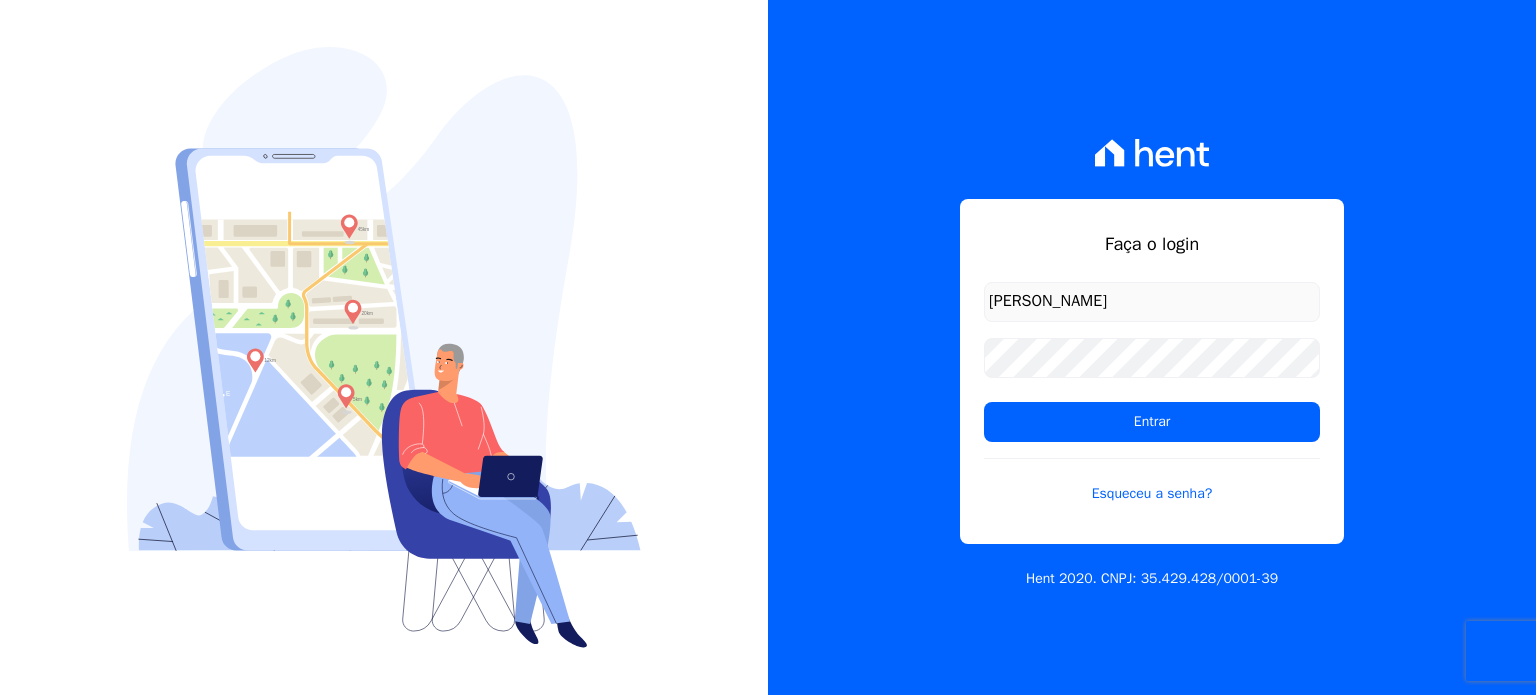 scroll, scrollTop: 0, scrollLeft: 0, axis: both 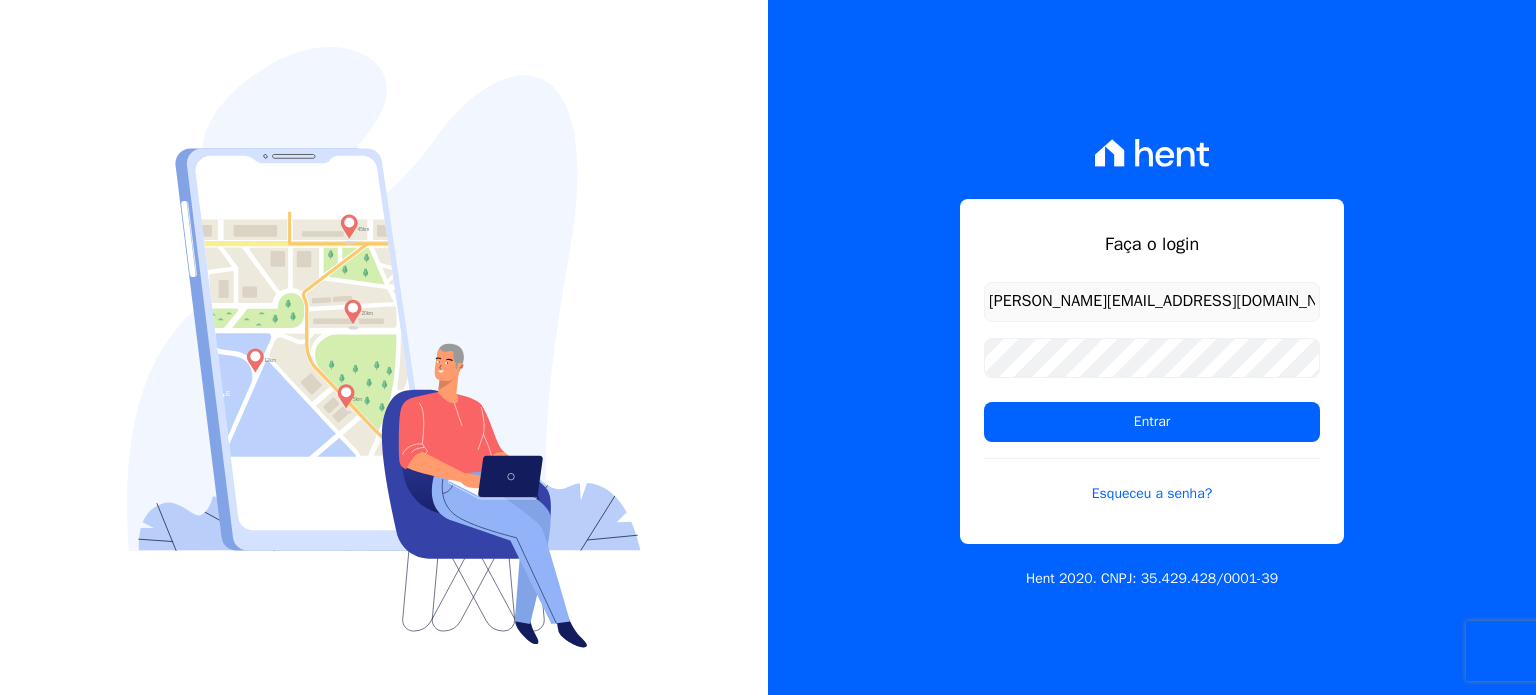 type on "ronaldo.trindade@vlbarros.com.br" 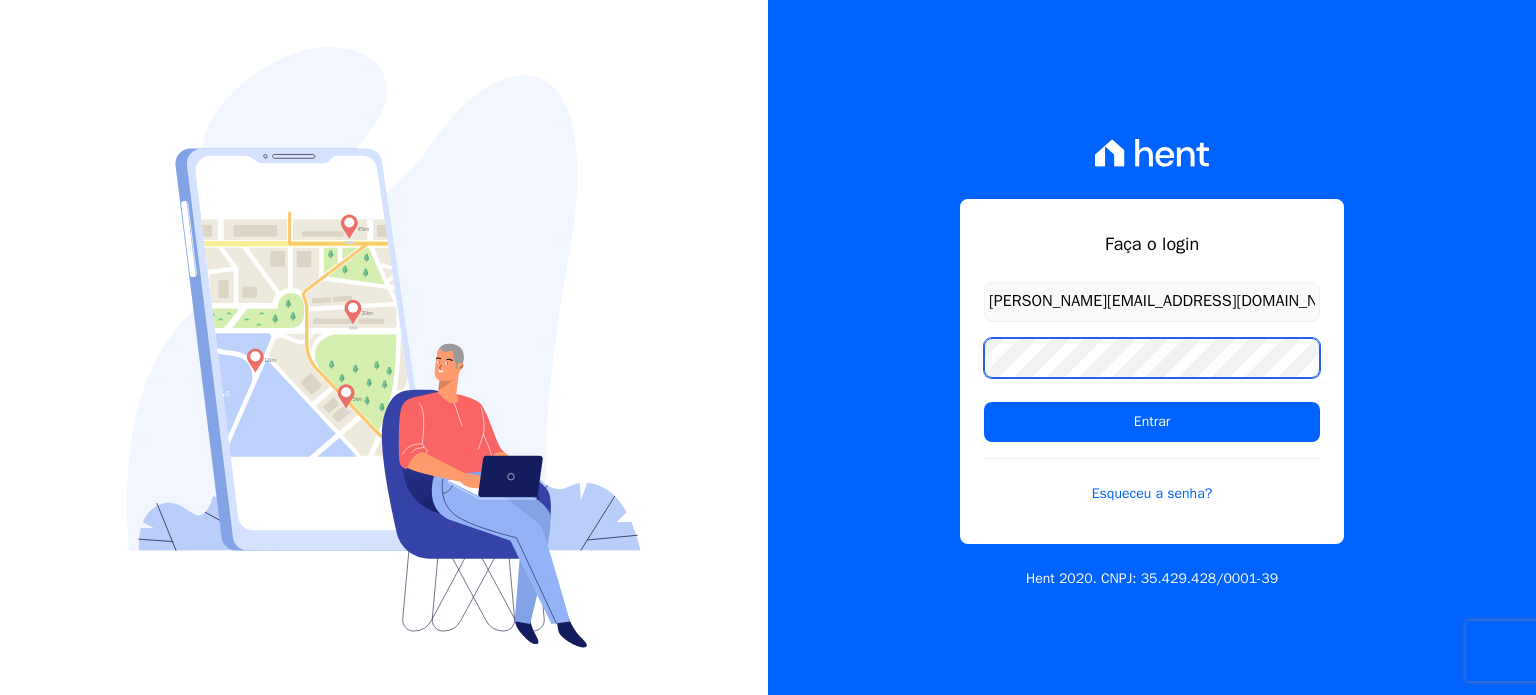 click on "Entrar" at bounding box center [1152, 422] 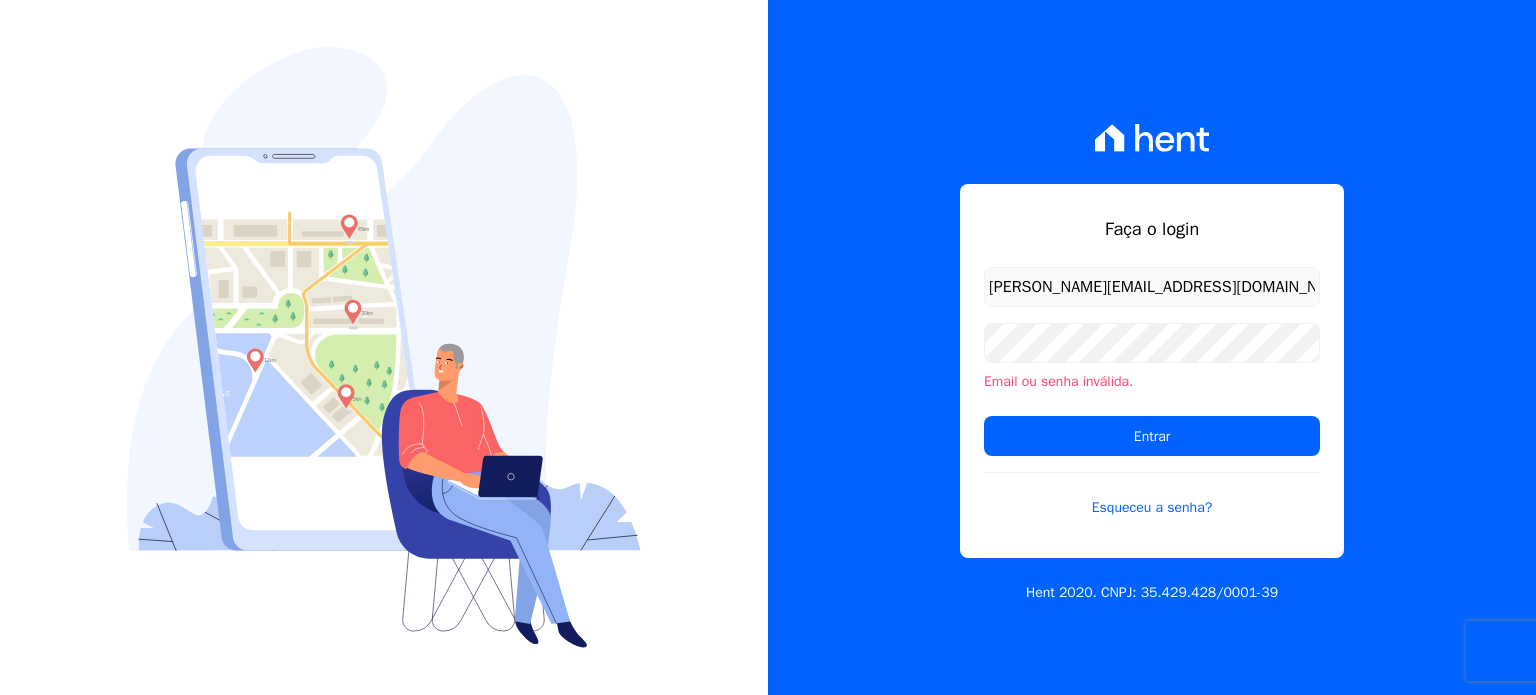 scroll, scrollTop: 0, scrollLeft: 0, axis: both 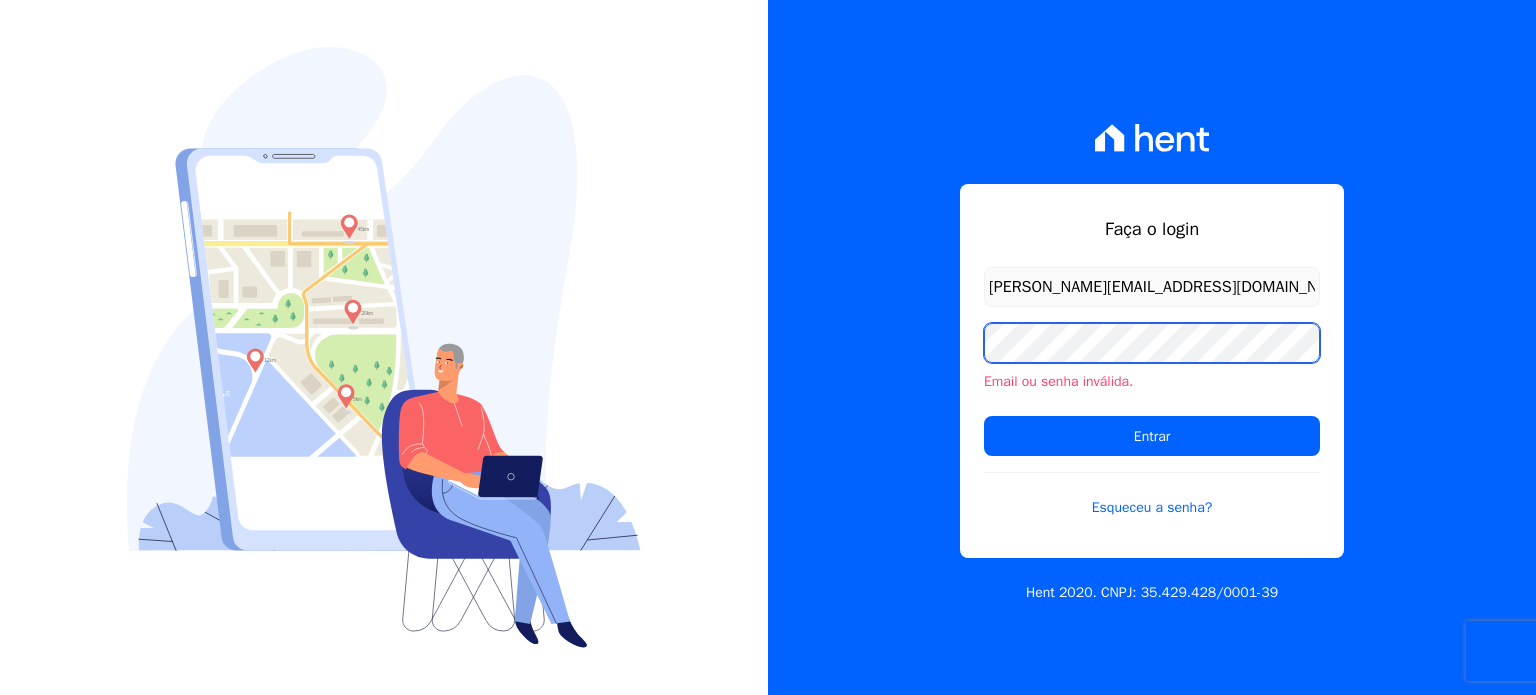 click on "Entrar" at bounding box center (1152, 436) 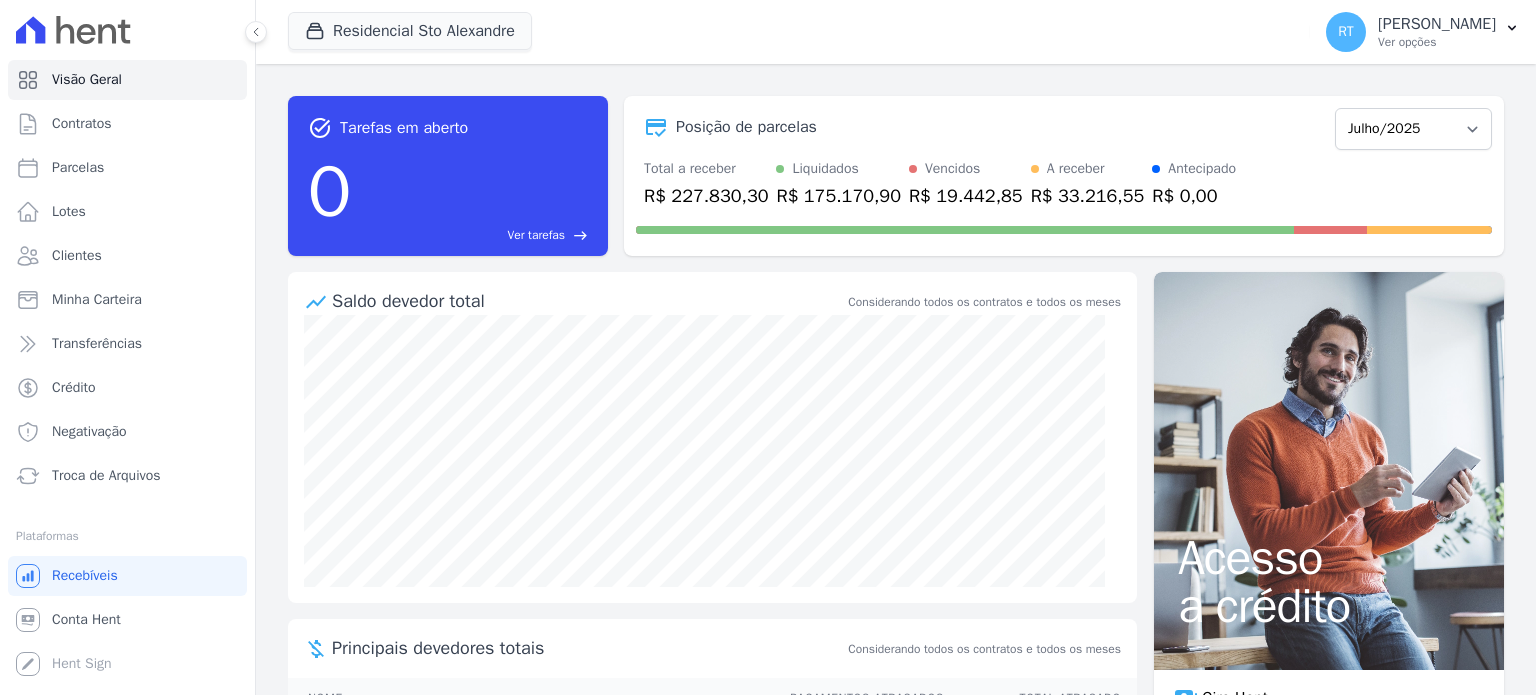 scroll, scrollTop: 0, scrollLeft: 0, axis: both 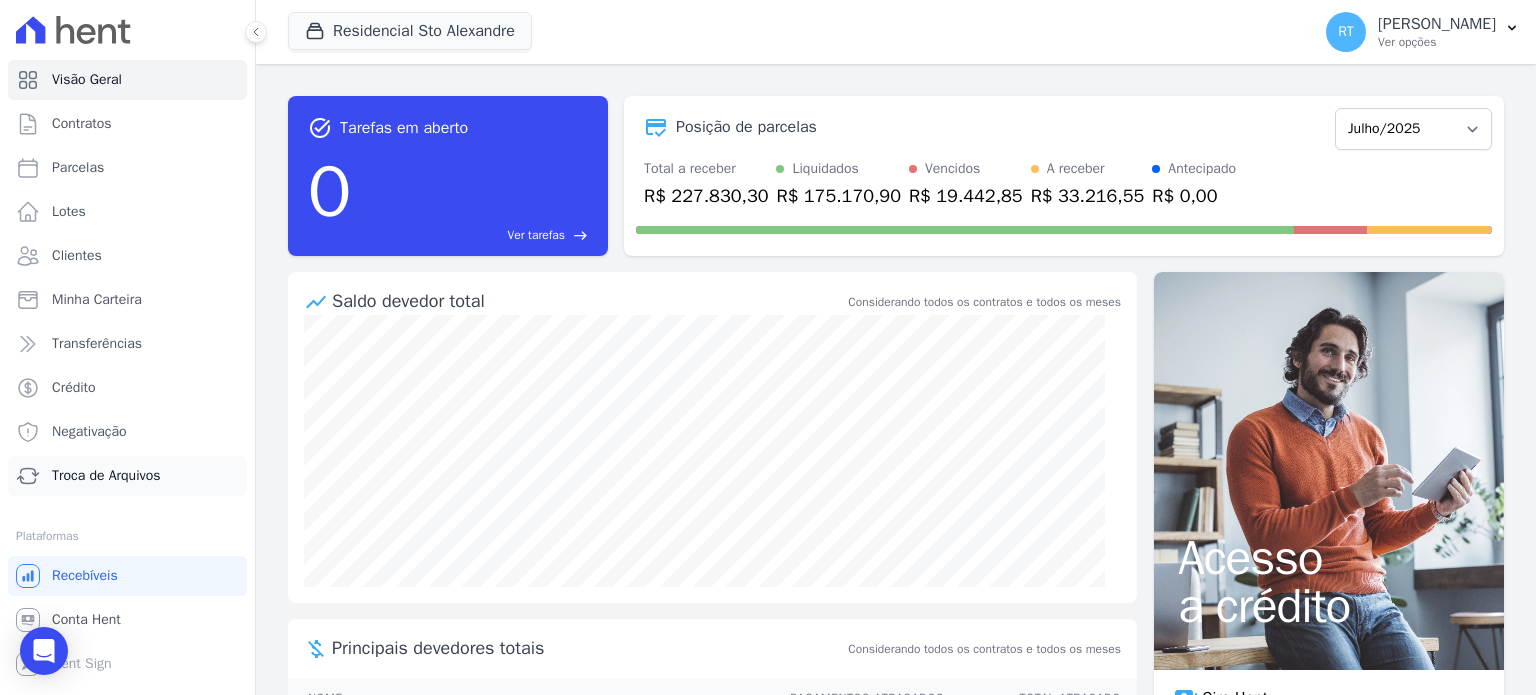 click on "Troca de Arquivos" at bounding box center (106, 476) 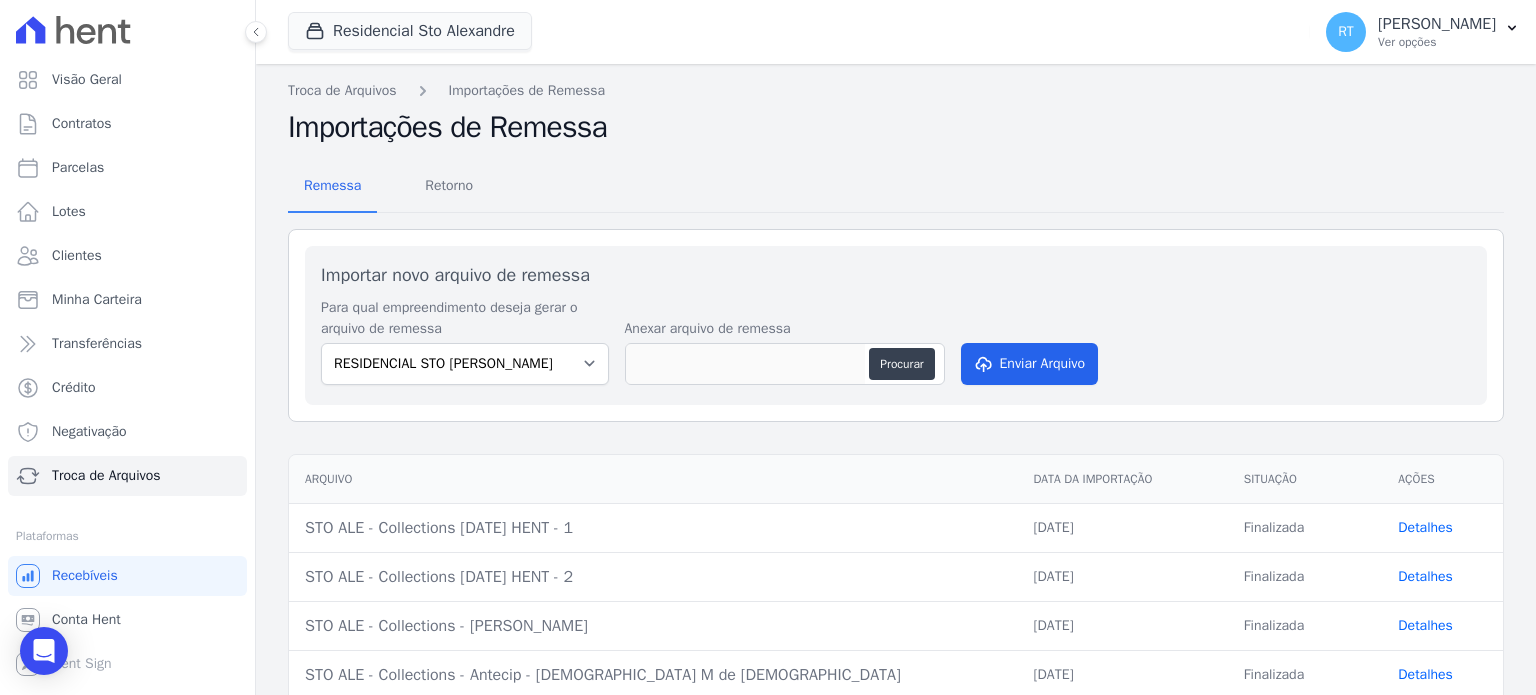 drag, startPoint x: 596, startPoint y: 577, endPoint x: 307, endPoint y: 590, distance: 289.29224 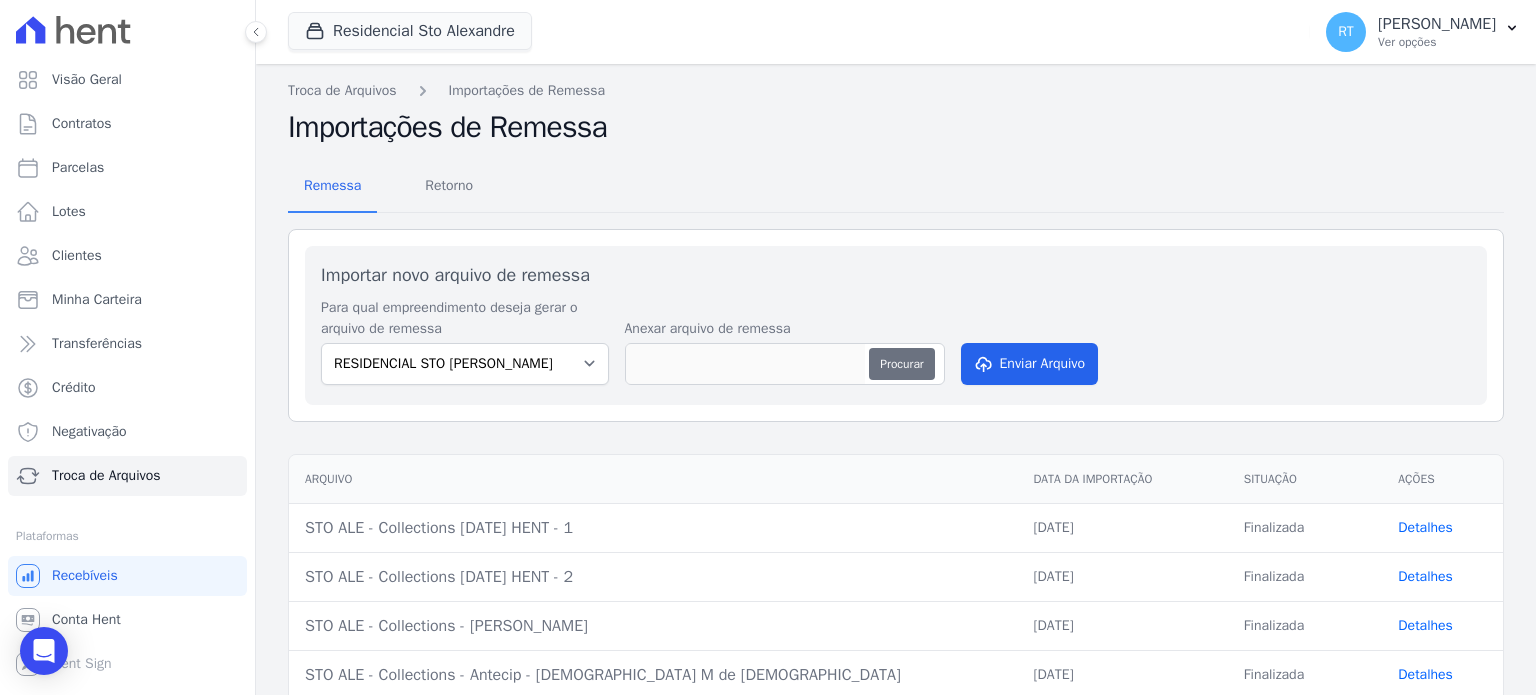click on "Procurar" at bounding box center [901, 364] 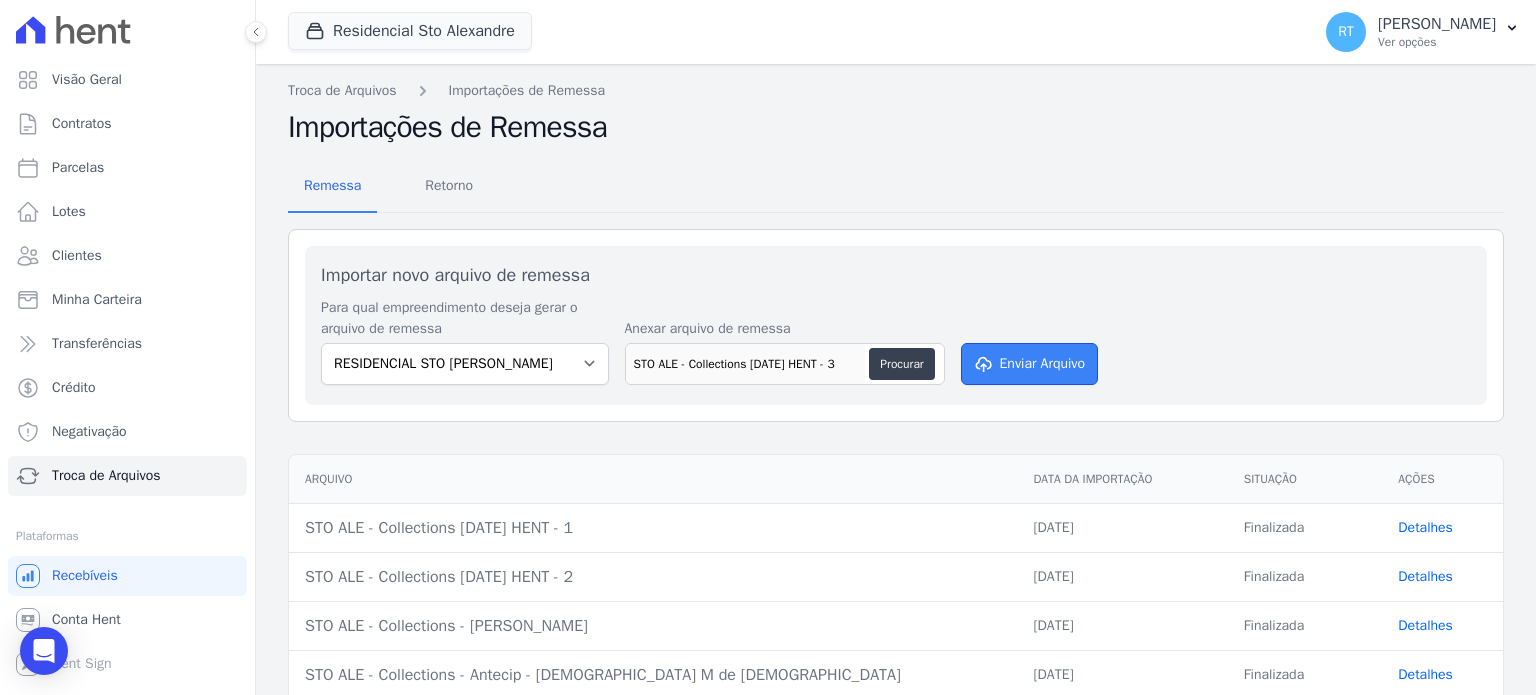 click on "Enviar Arquivo" at bounding box center [1030, 364] 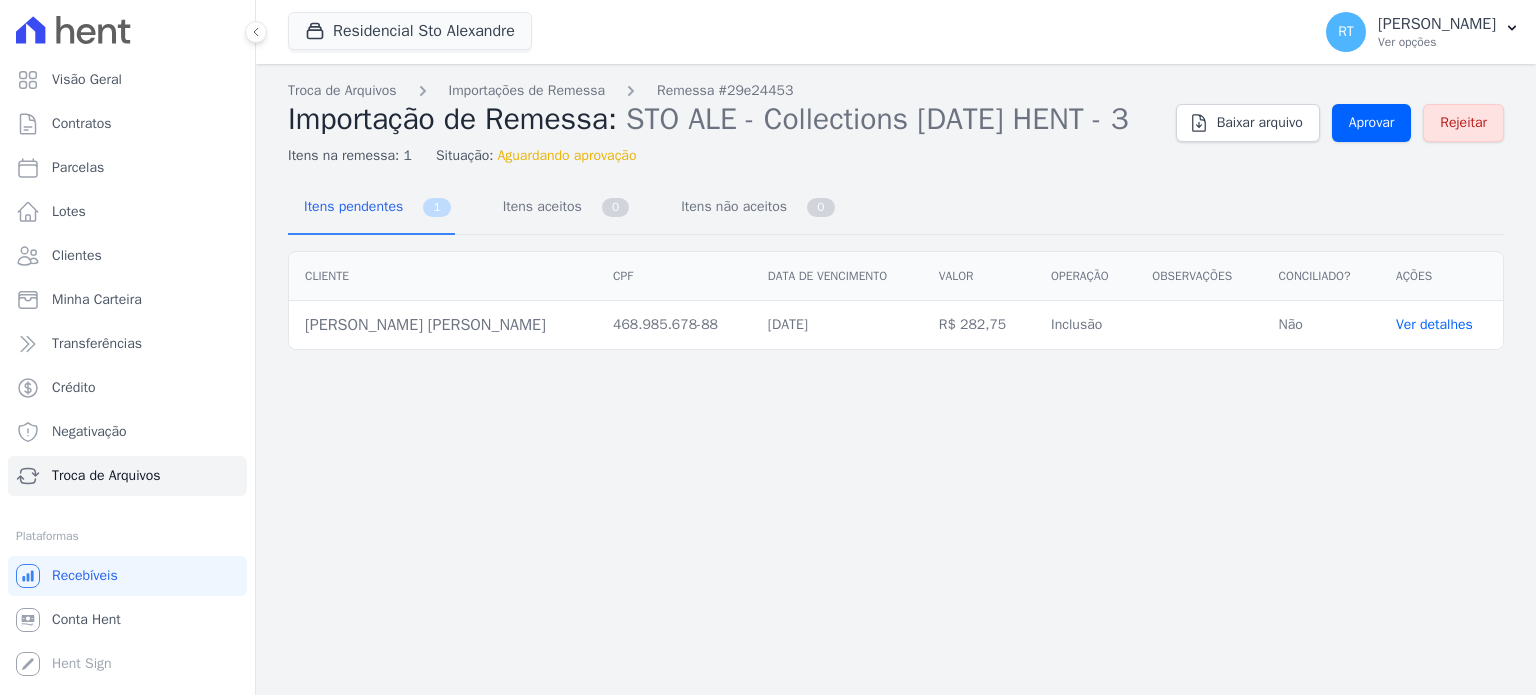 scroll, scrollTop: 0, scrollLeft: 0, axis: both 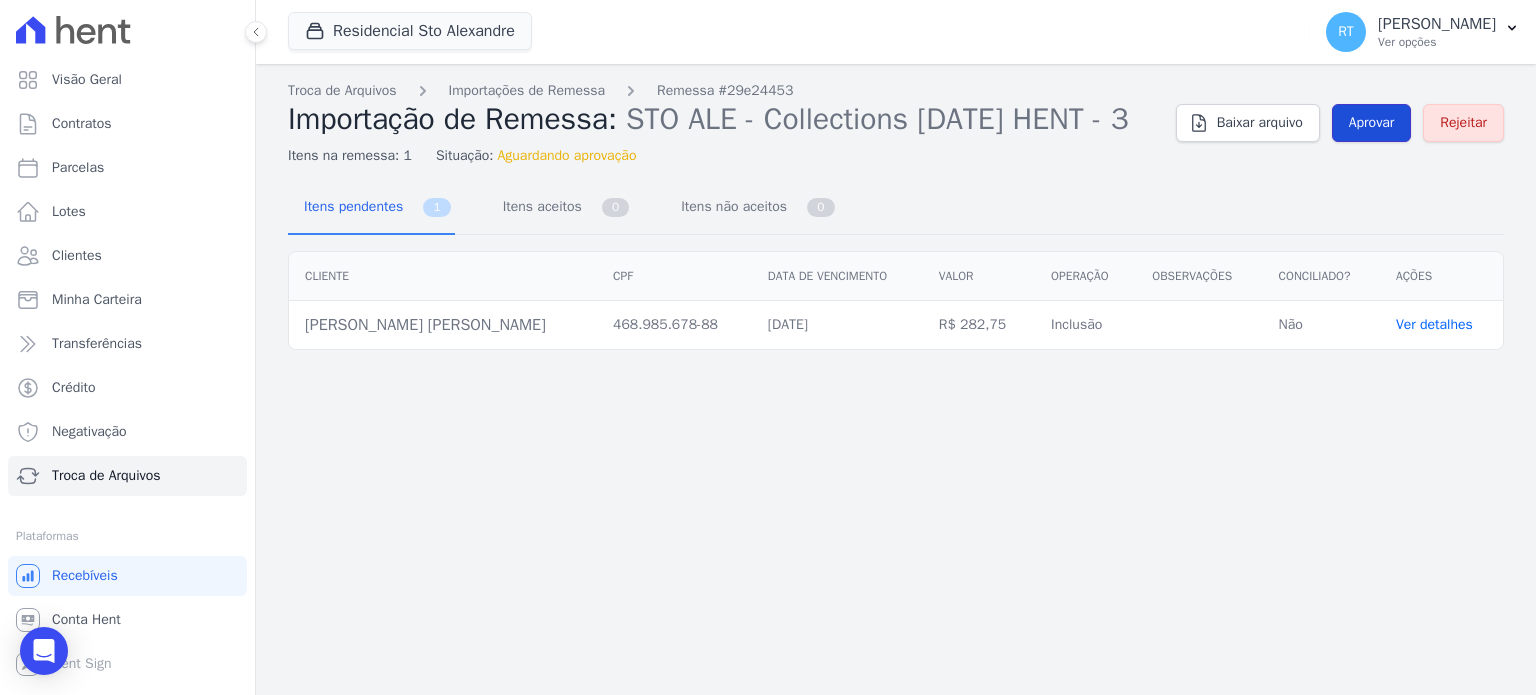 click on "Aprovar" at bounding box center [1372, 123] 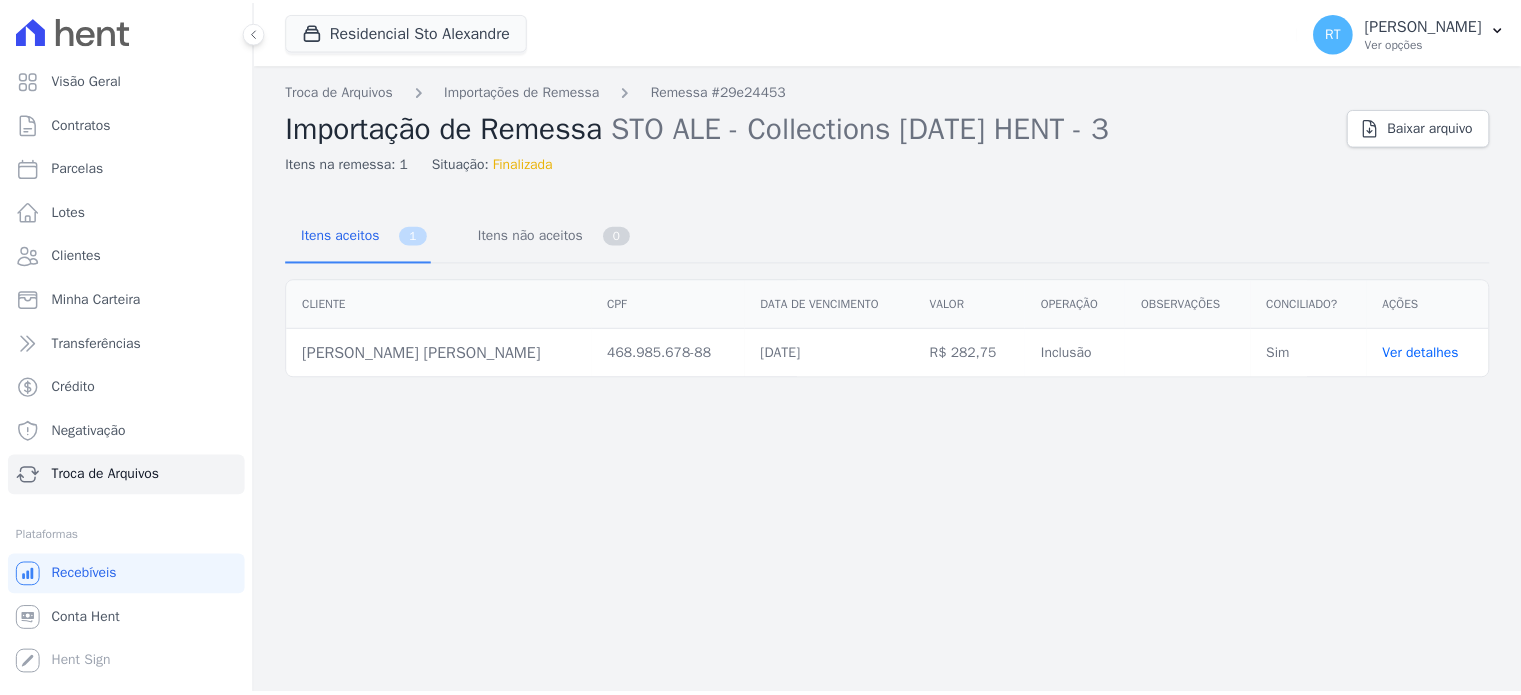 scroll, scrollTop: 0, scrollLeft: 0, axis: both 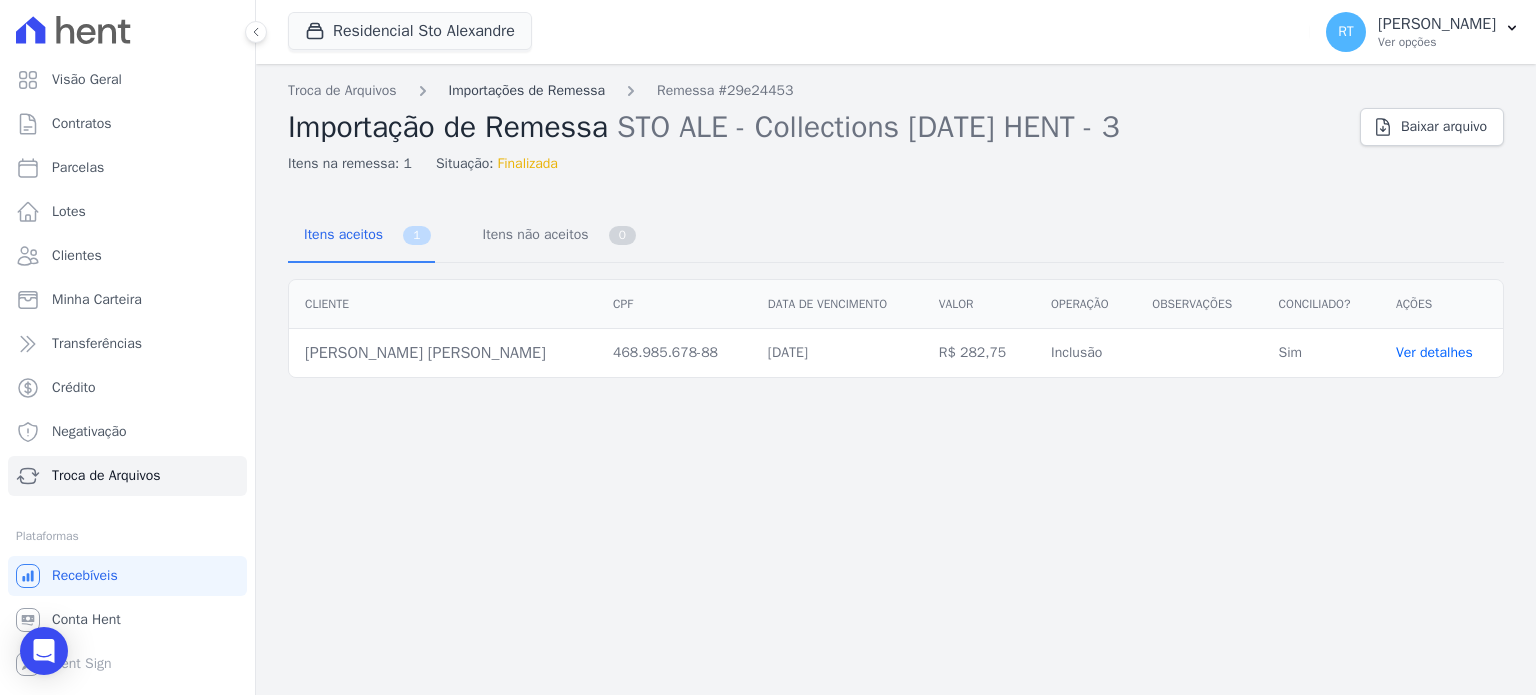 click on "Importações de Remessa" at bounding box center (527, 90) 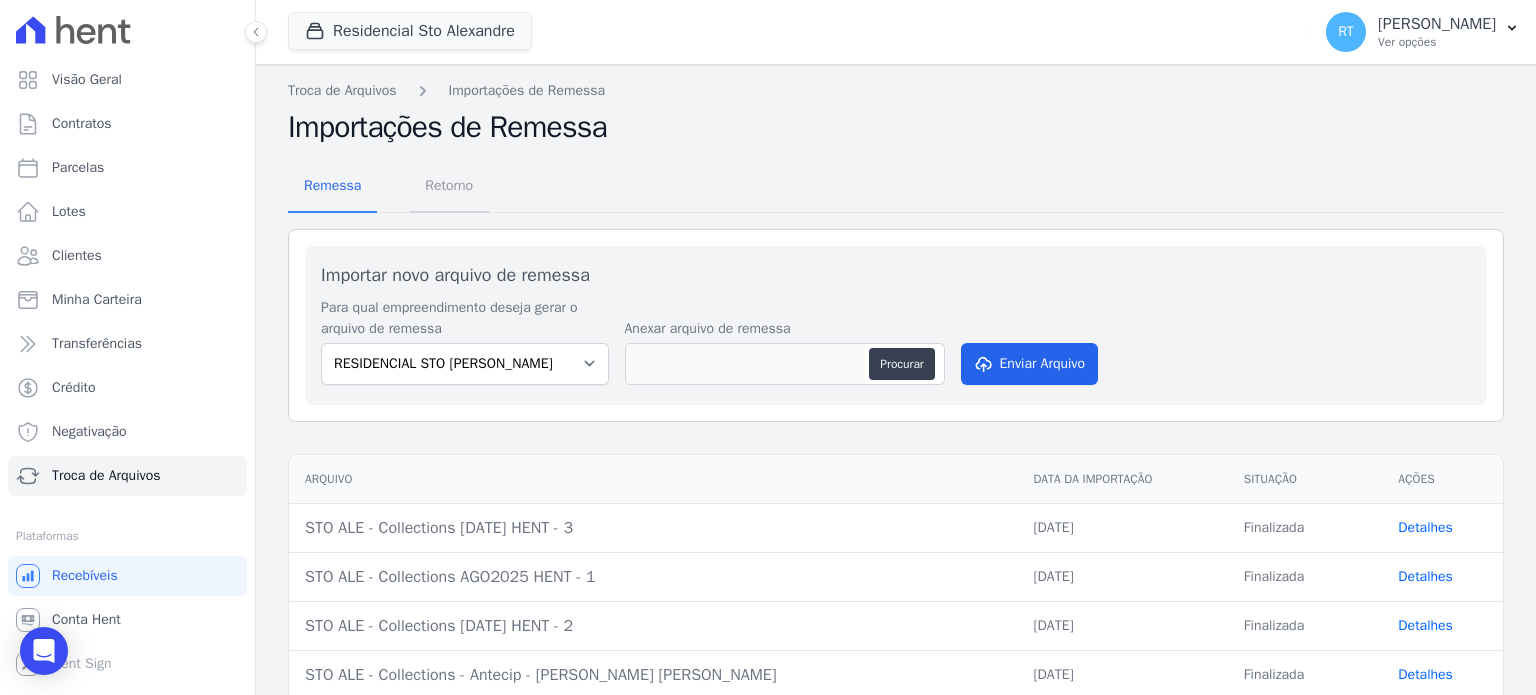 click on "Retorno" at bounding box center (449, 185) 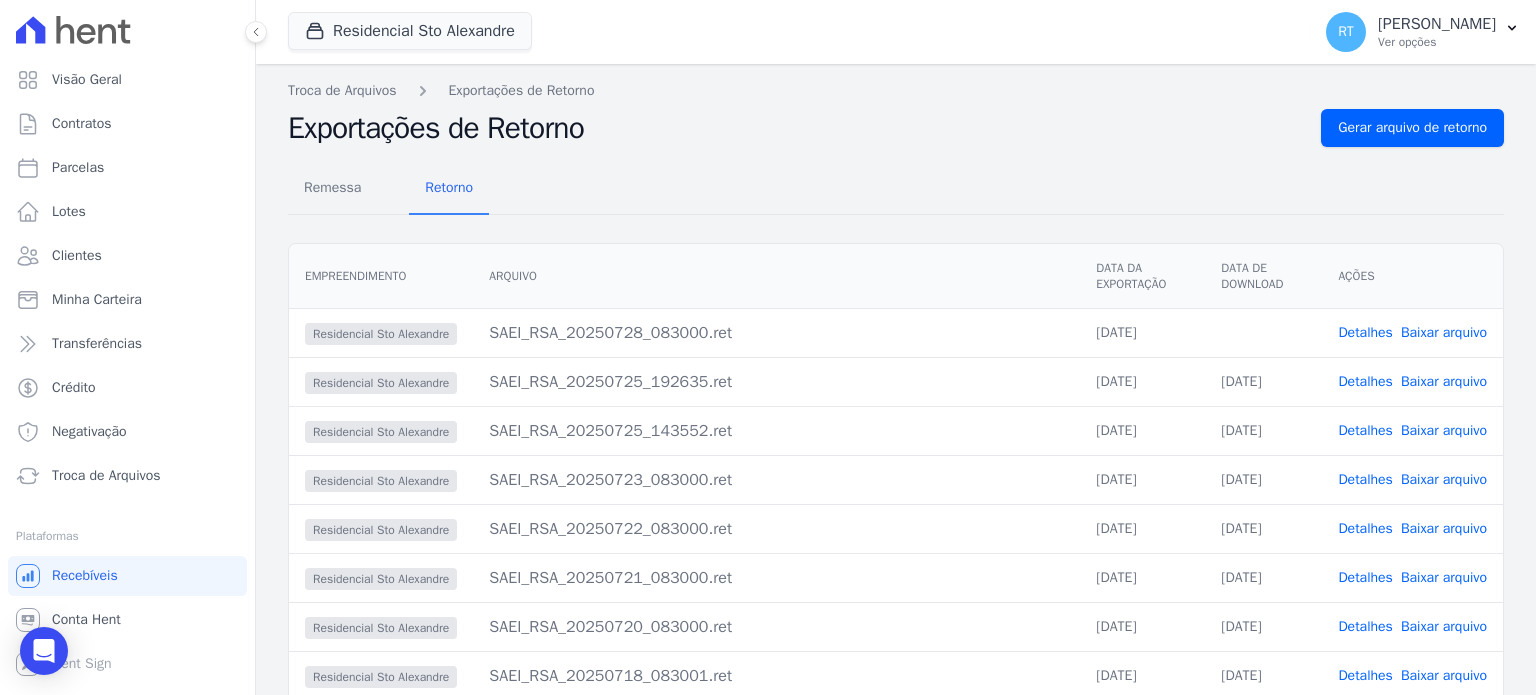 click on "Detalhes" at bounding box center [1365, 332] 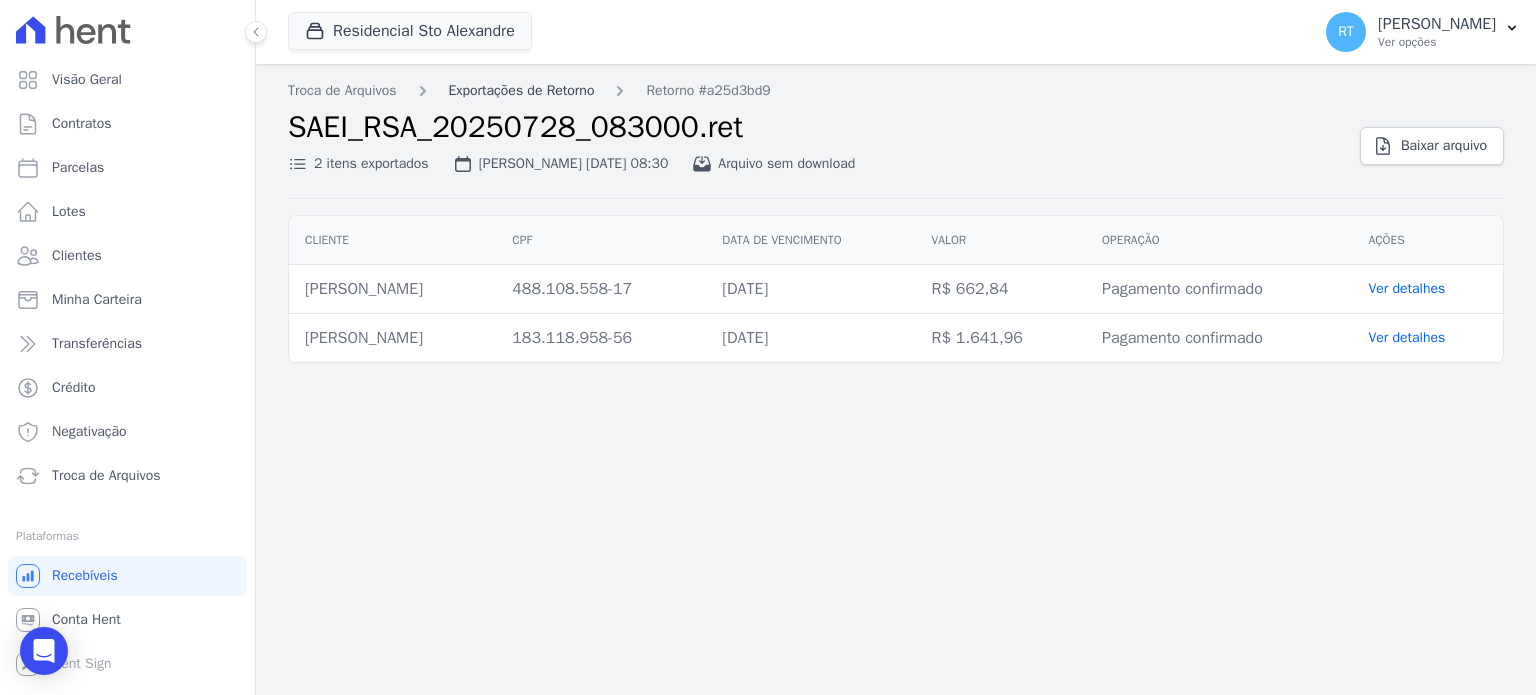 click on "Exportações de Retorno" at bounding box center [522, 90] 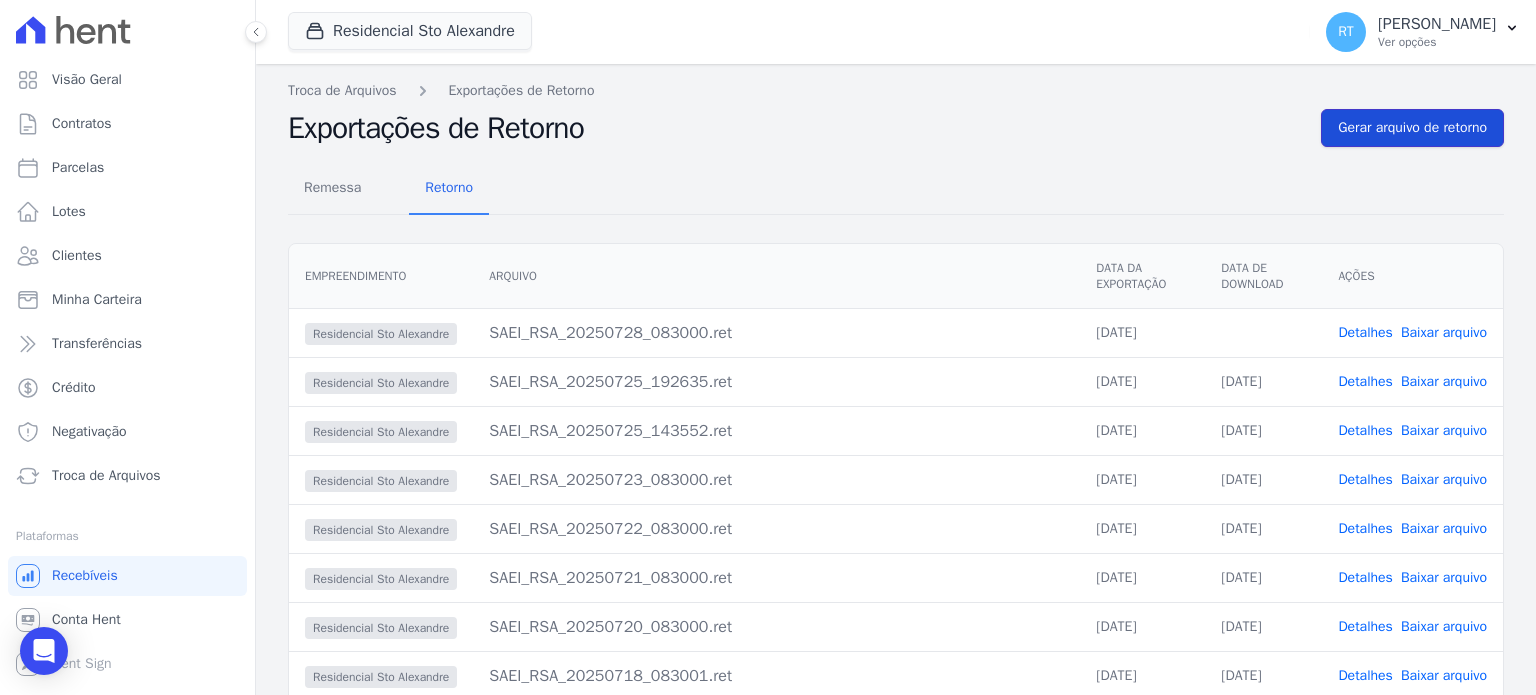 click on "Gerar arquivo de retorno" at bounding box center (1412, 128) 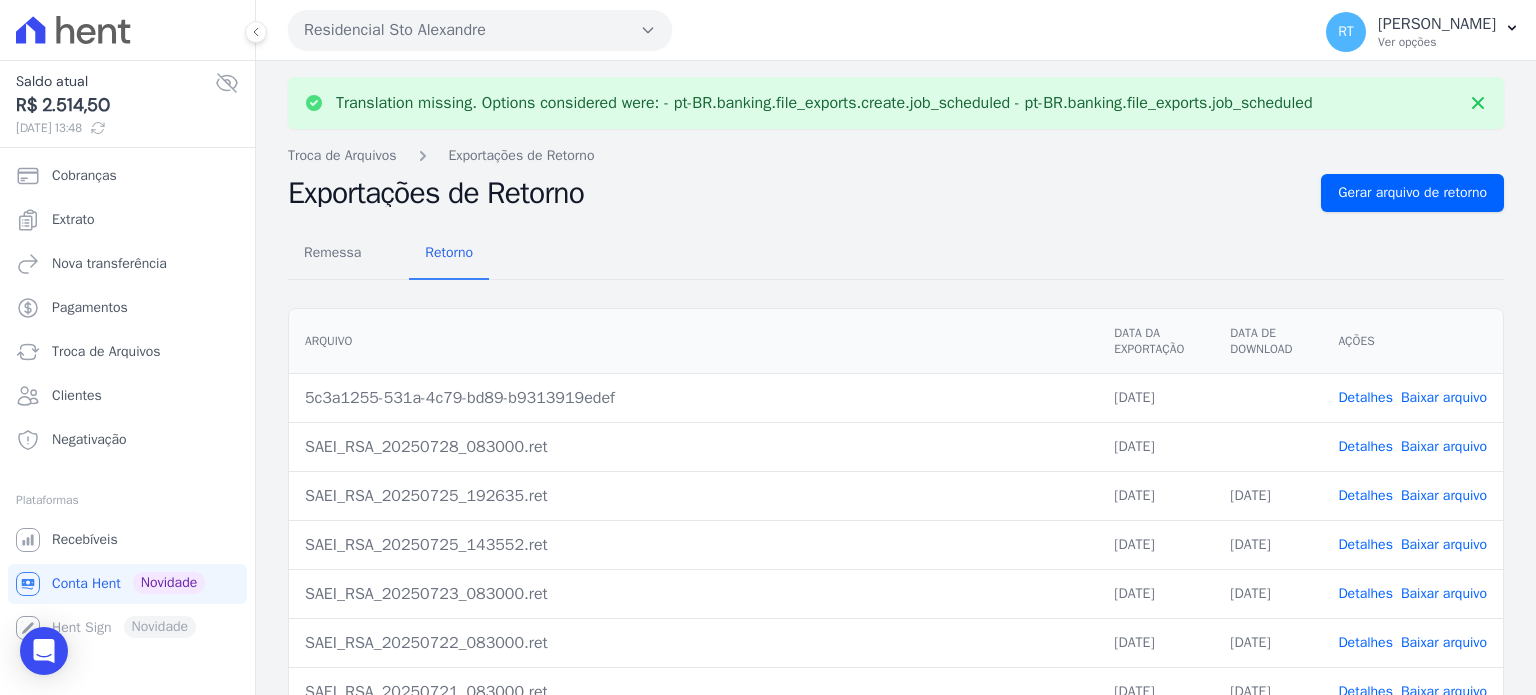 click on "Detalhes" at bounding box center [1365, 446] 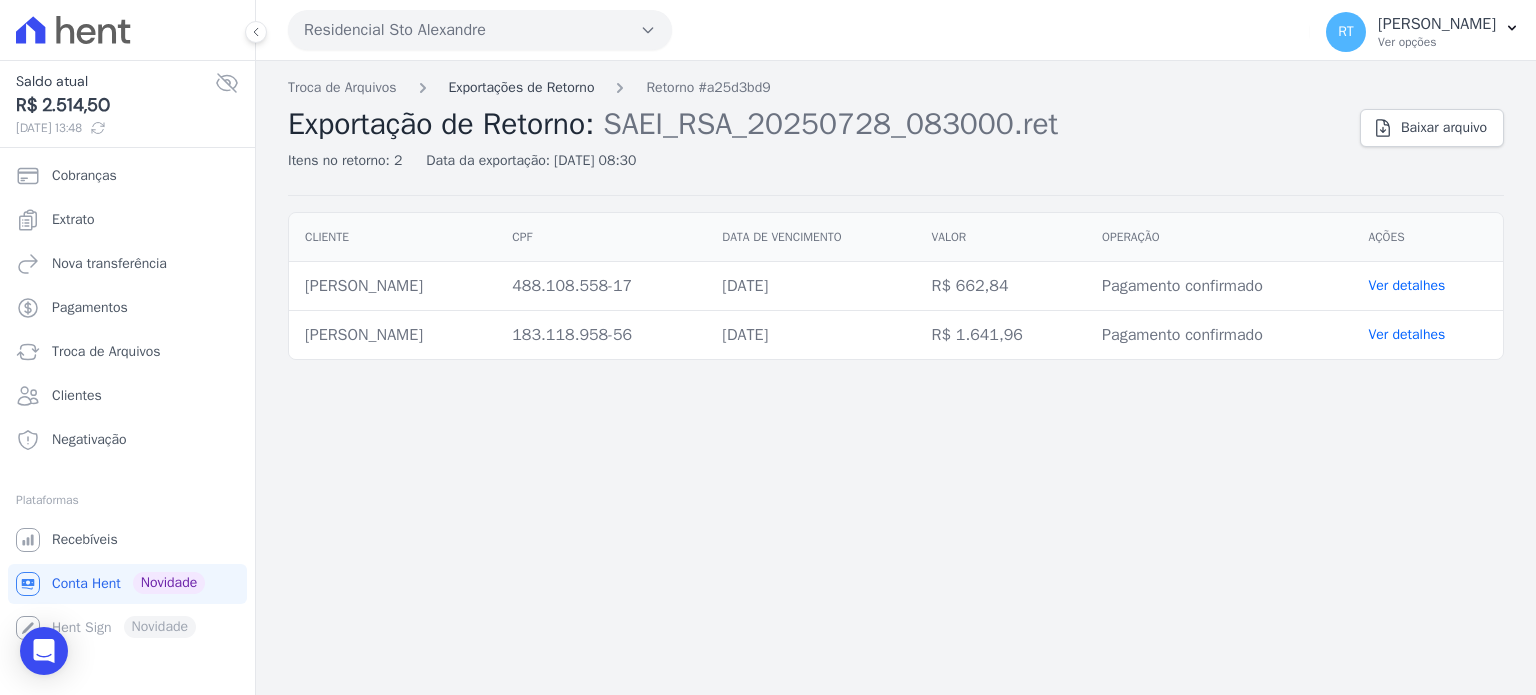 click on "Exportações de Retorno" at bounding box center (522, 87) 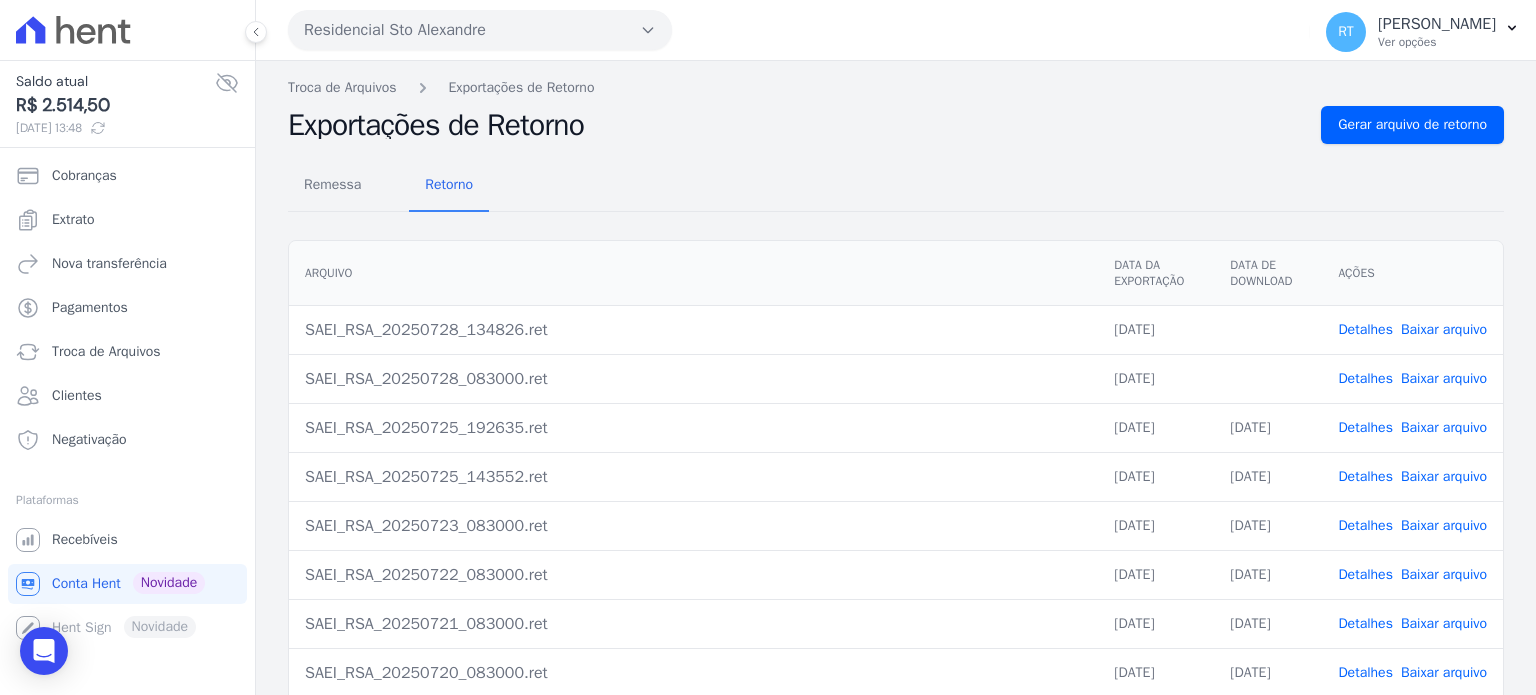 click on "Baixar arquivo" at bounding box center (1444, 378) 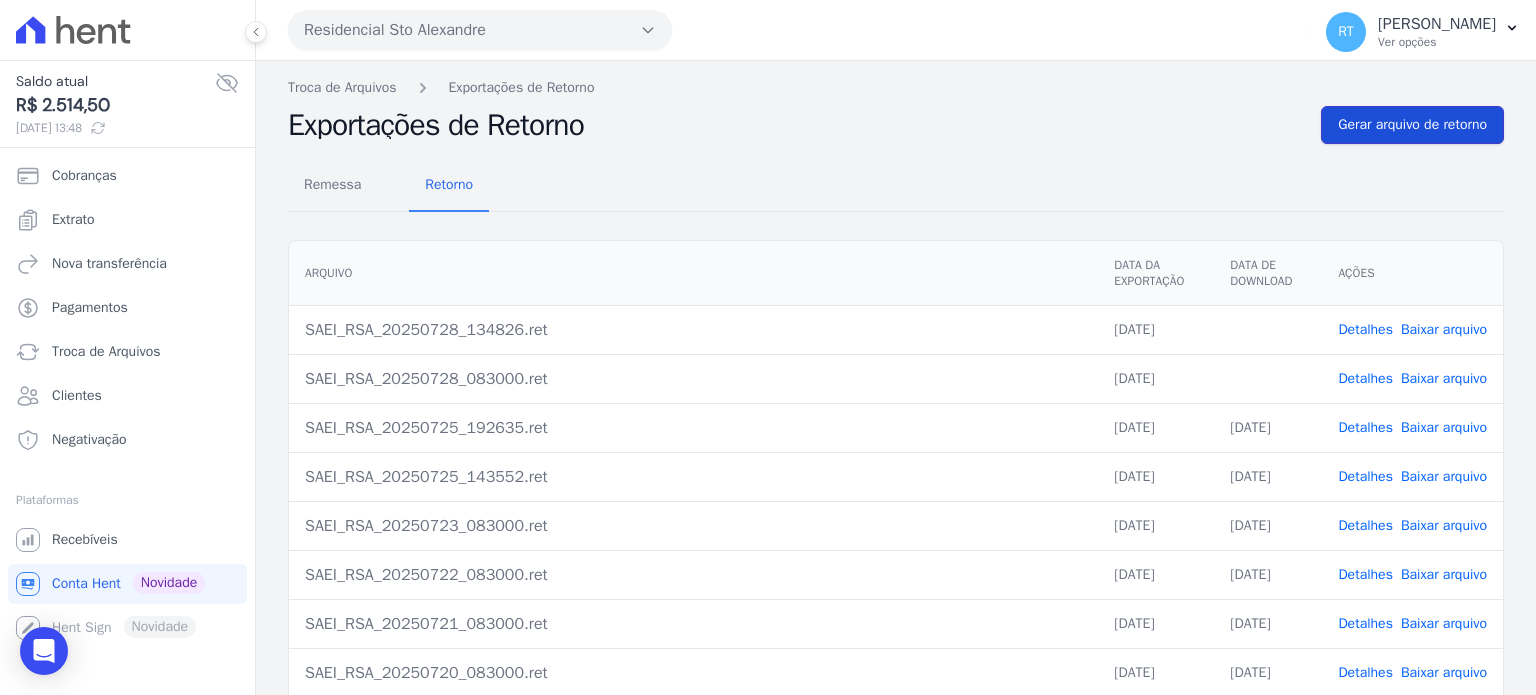 click on "Gerar arquivo de retorno" at bounding box center [1412, 125] 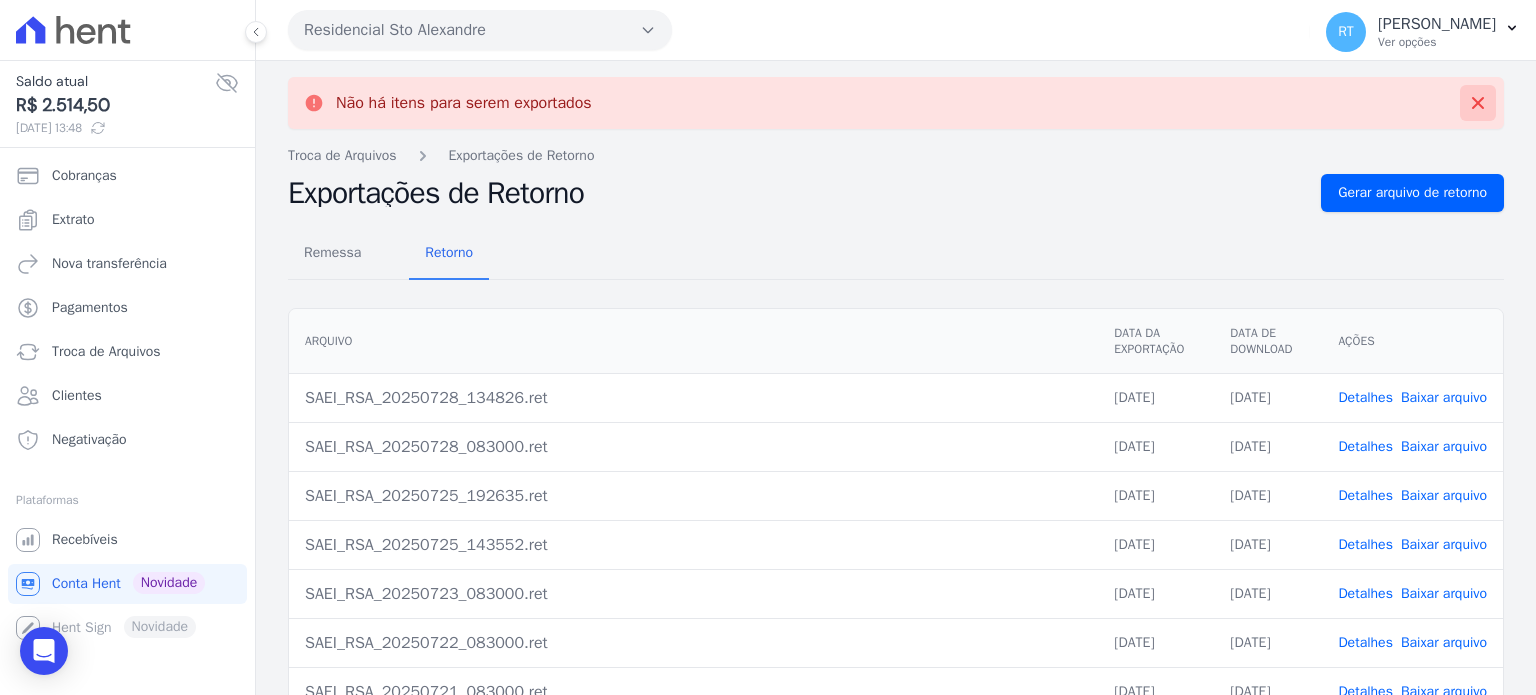 click 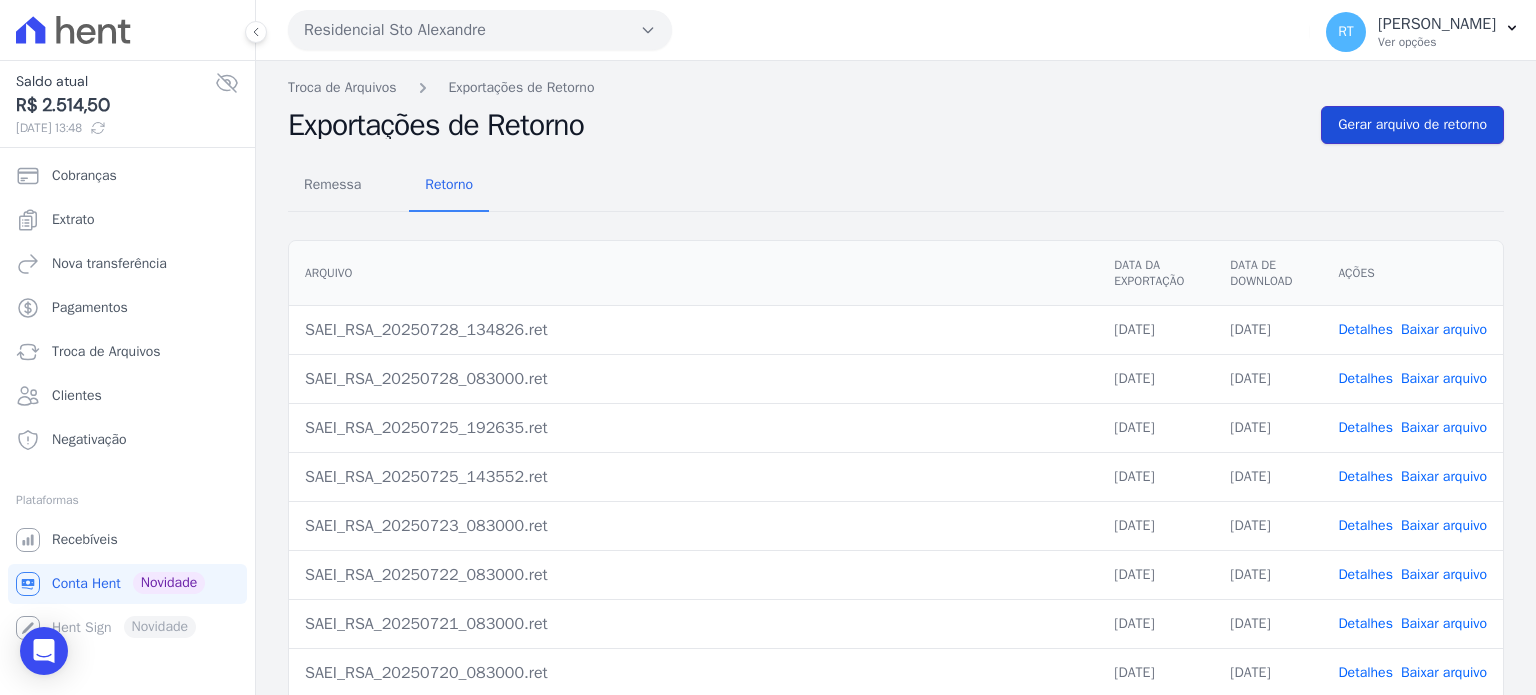 click on "Gerar arquivo de retorno" at bounding box center [1412, 125] 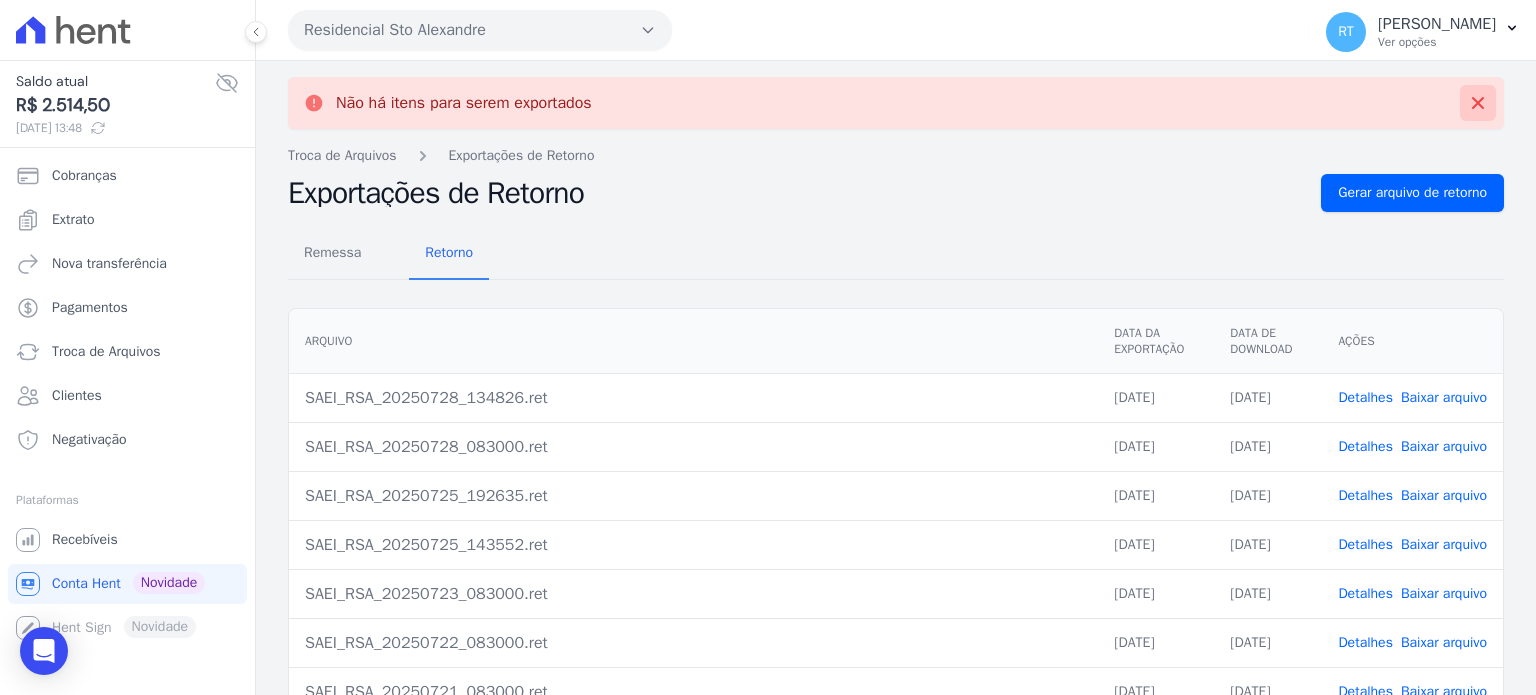 click 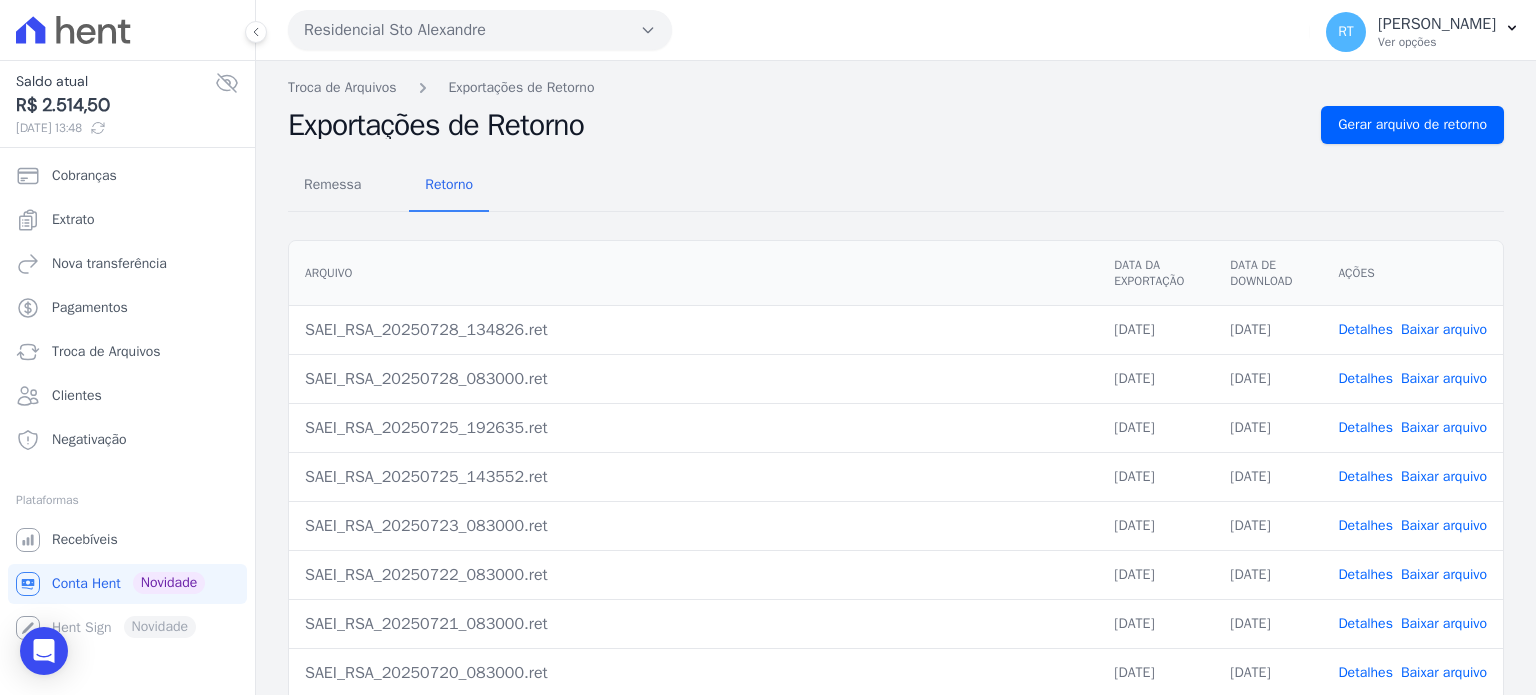 click on "Detalhes" at bounding box center [1365, 329] 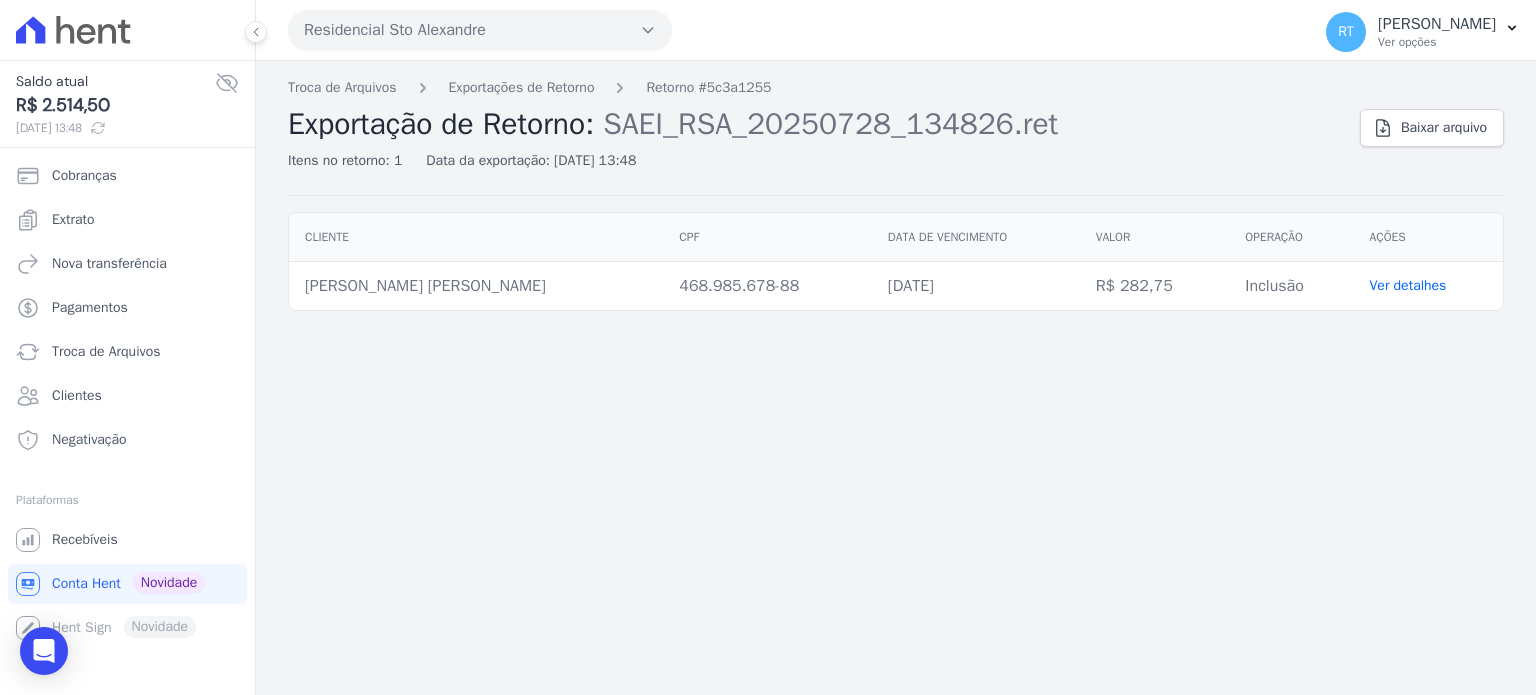 drag, startPoint x: 774, startPoint y: 287, endPoint x: 666, endPoint y: 286, distance: 108.00463 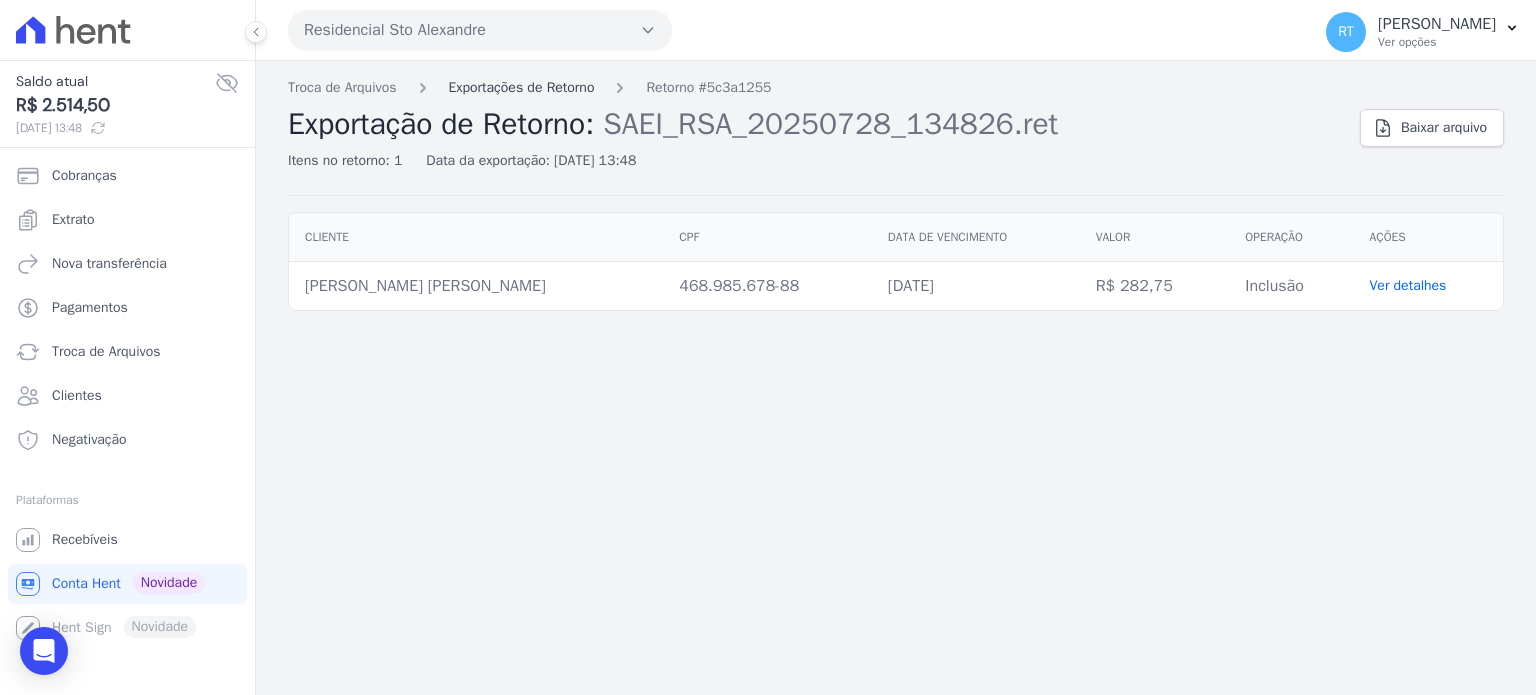 click on "Exportações de Retorno" at bounding box center (522, 87) 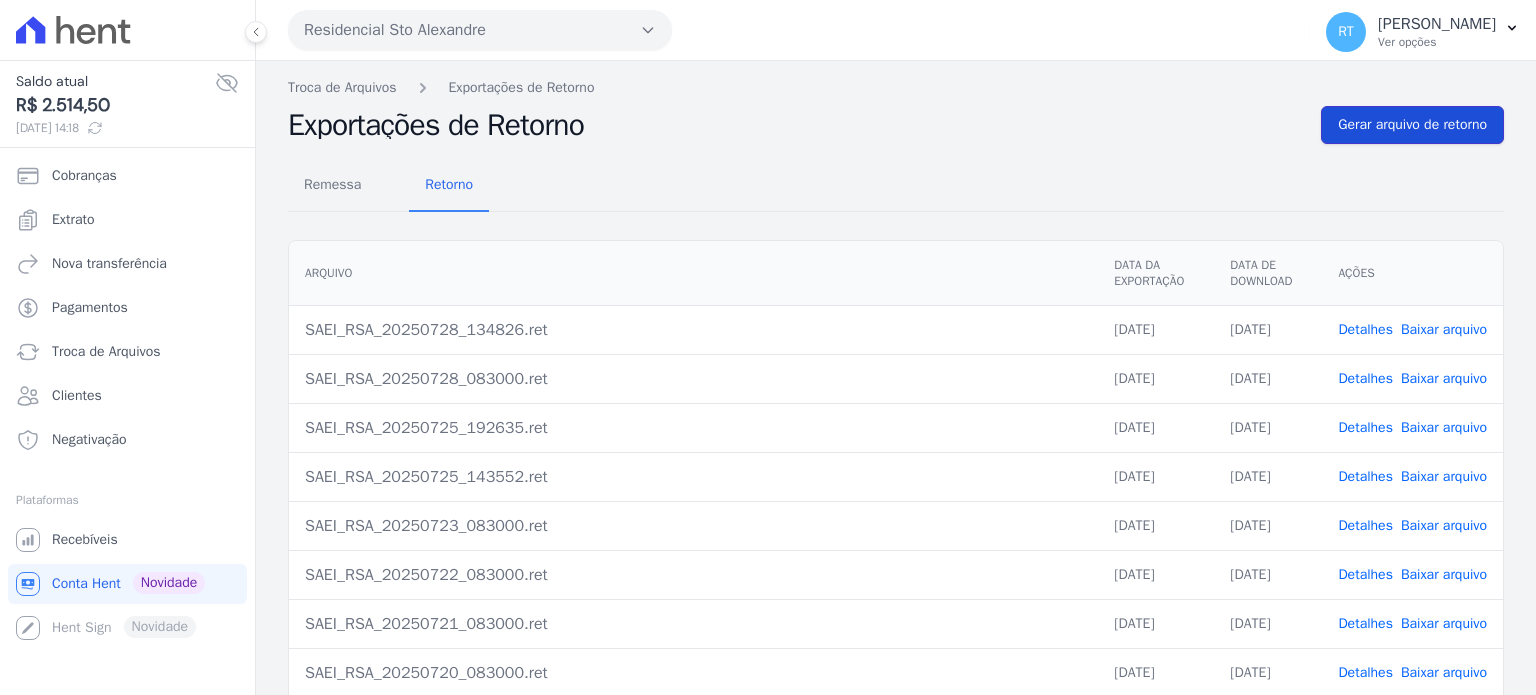 click on "Gerar arquivo de retorno" at bounding box center [1412, 125] 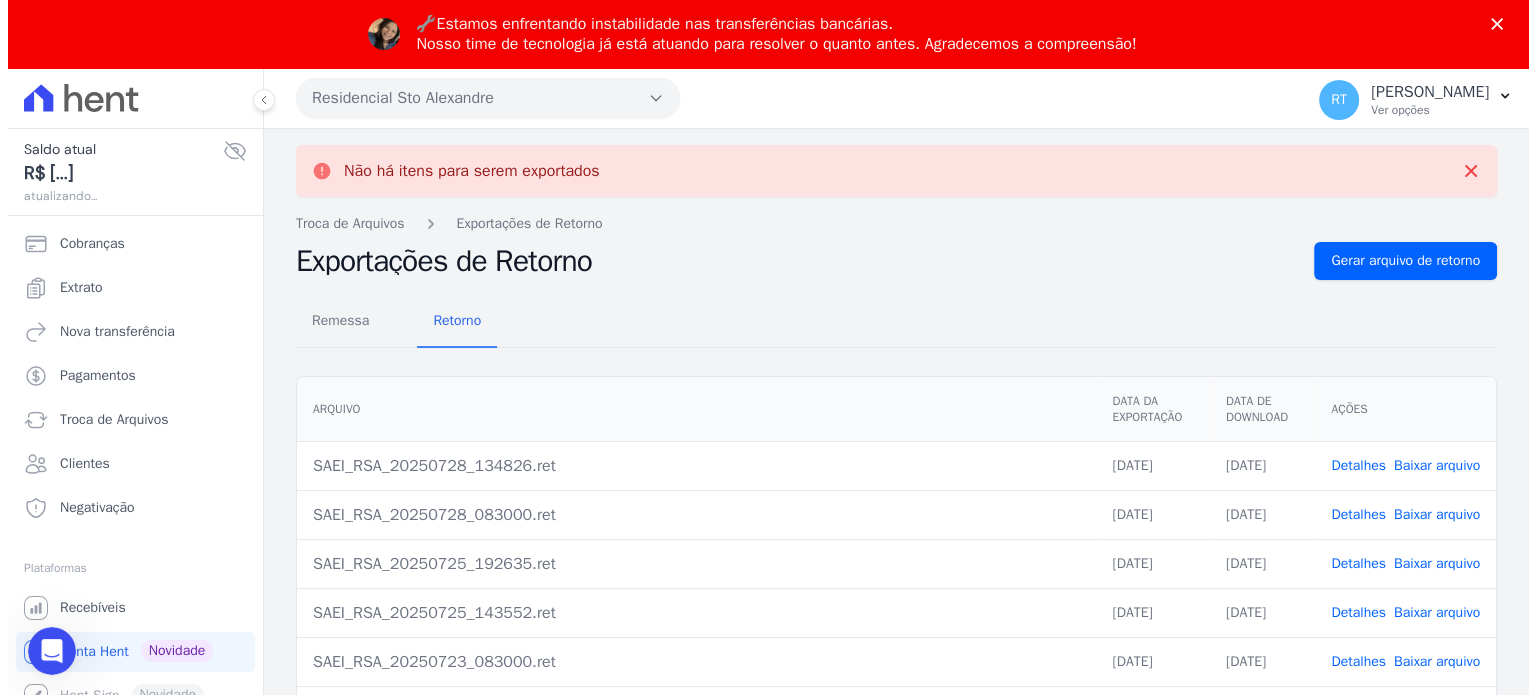 scroll, scrollTop: 0, scrollLeft: 0, axis: both 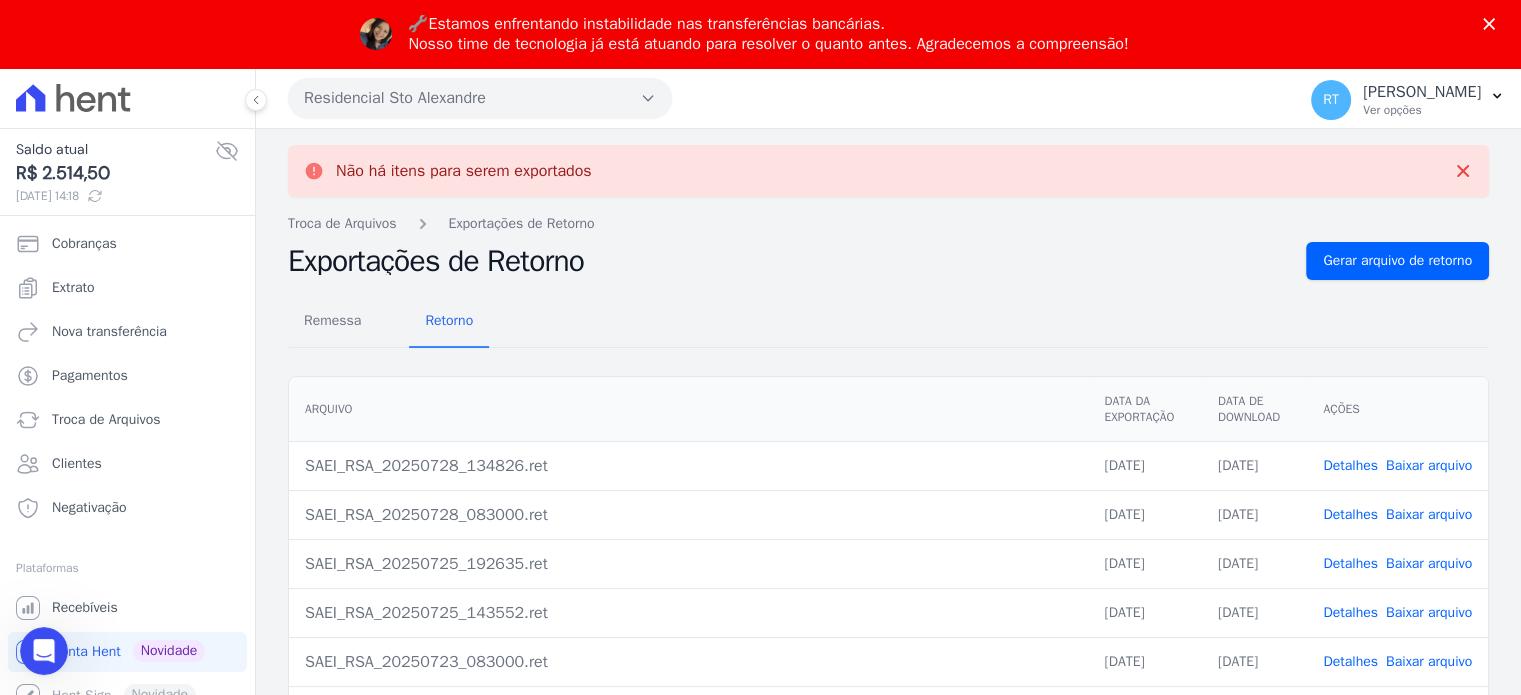click 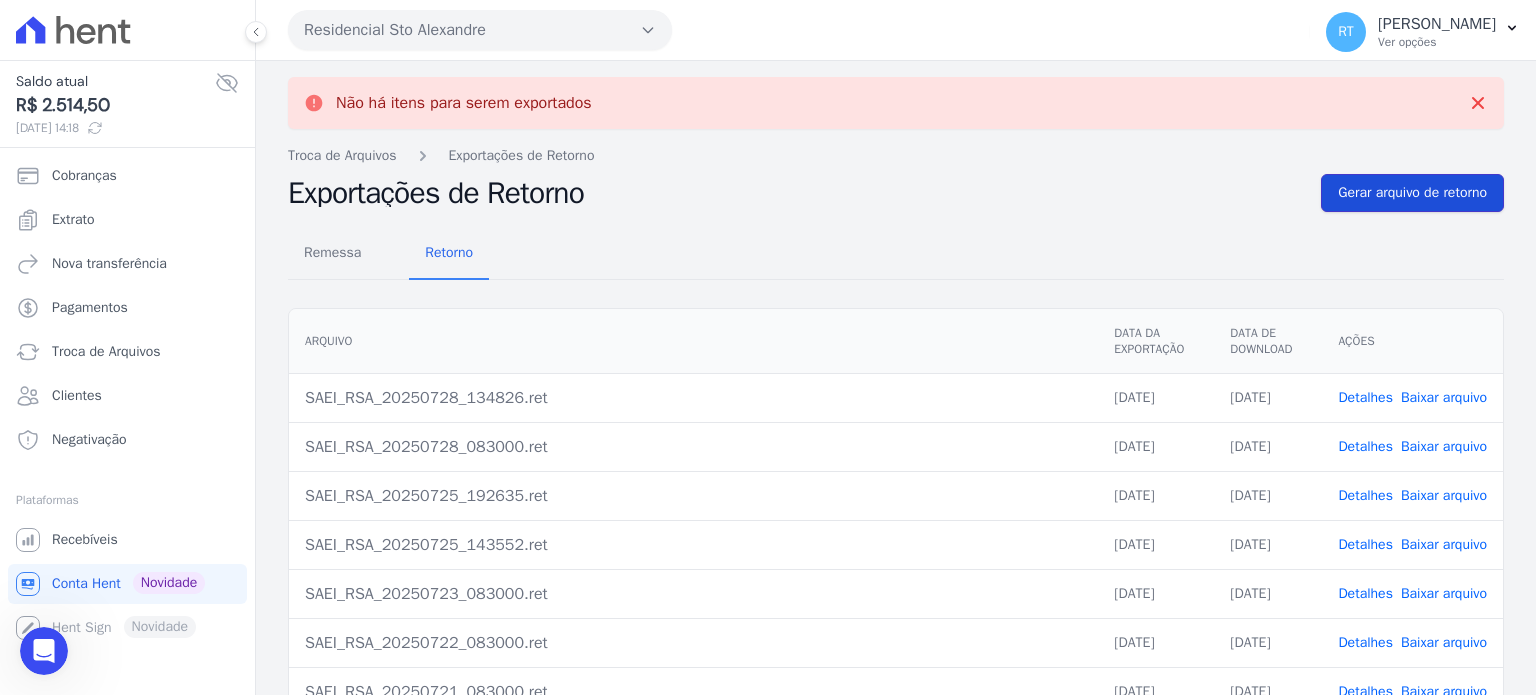 click on "Gerar arquivo de retorno" at bounding box center (1412, 193) 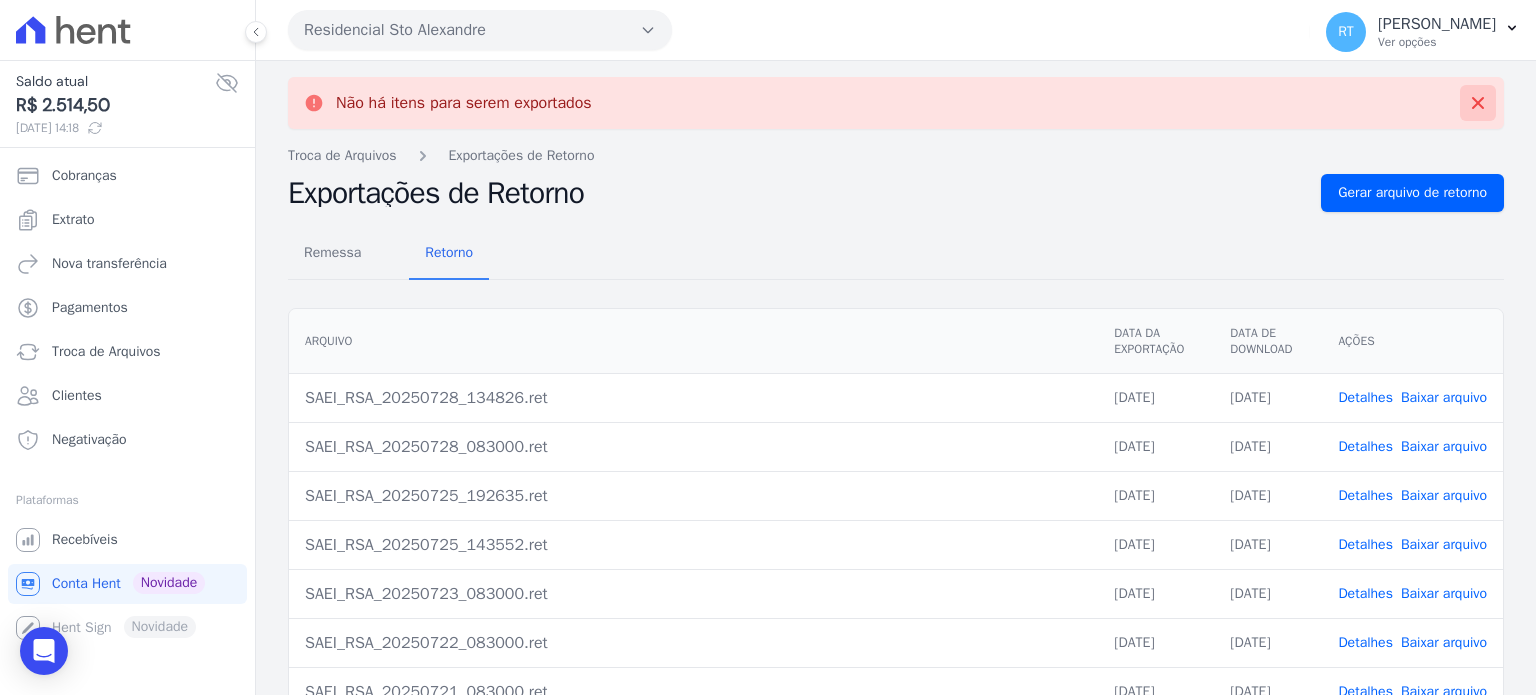 click 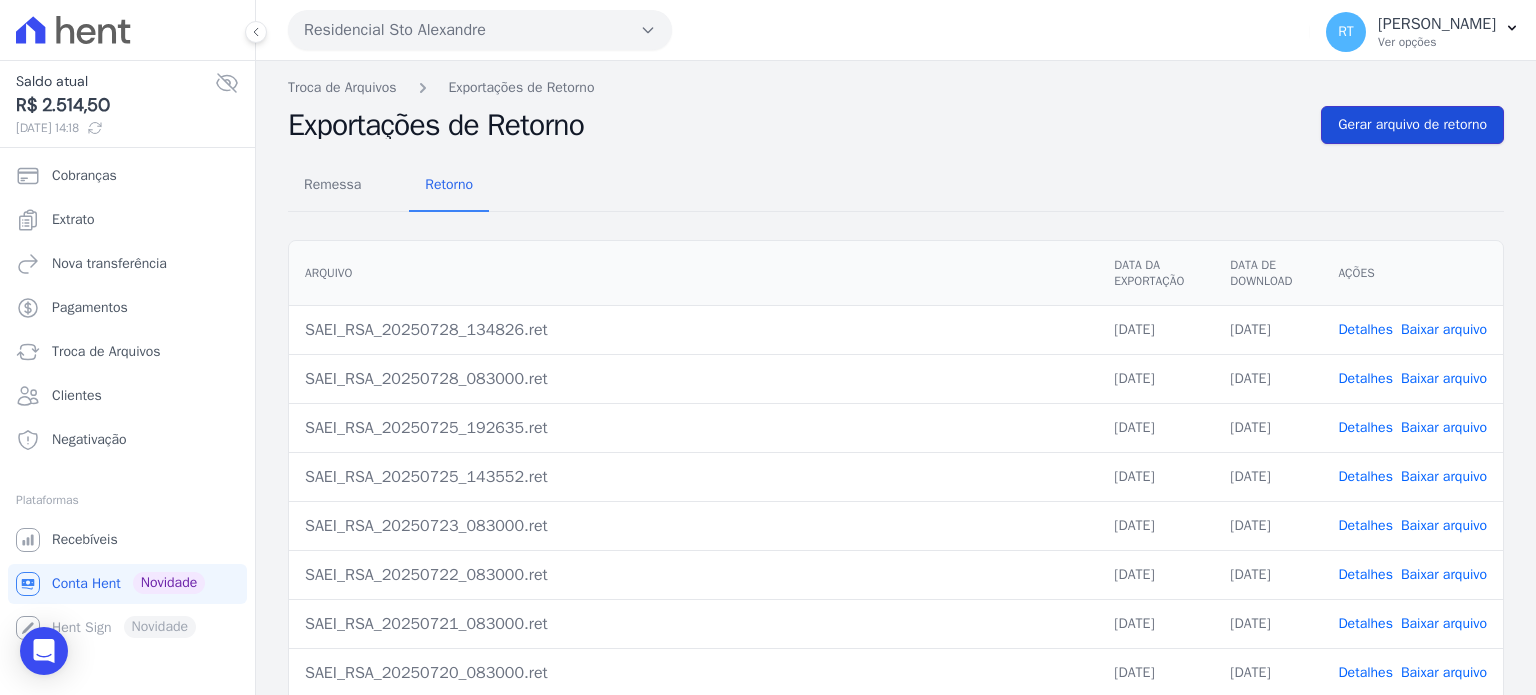 click on "Gerar arquivo de retorno" at bounding box center [1412, 125] 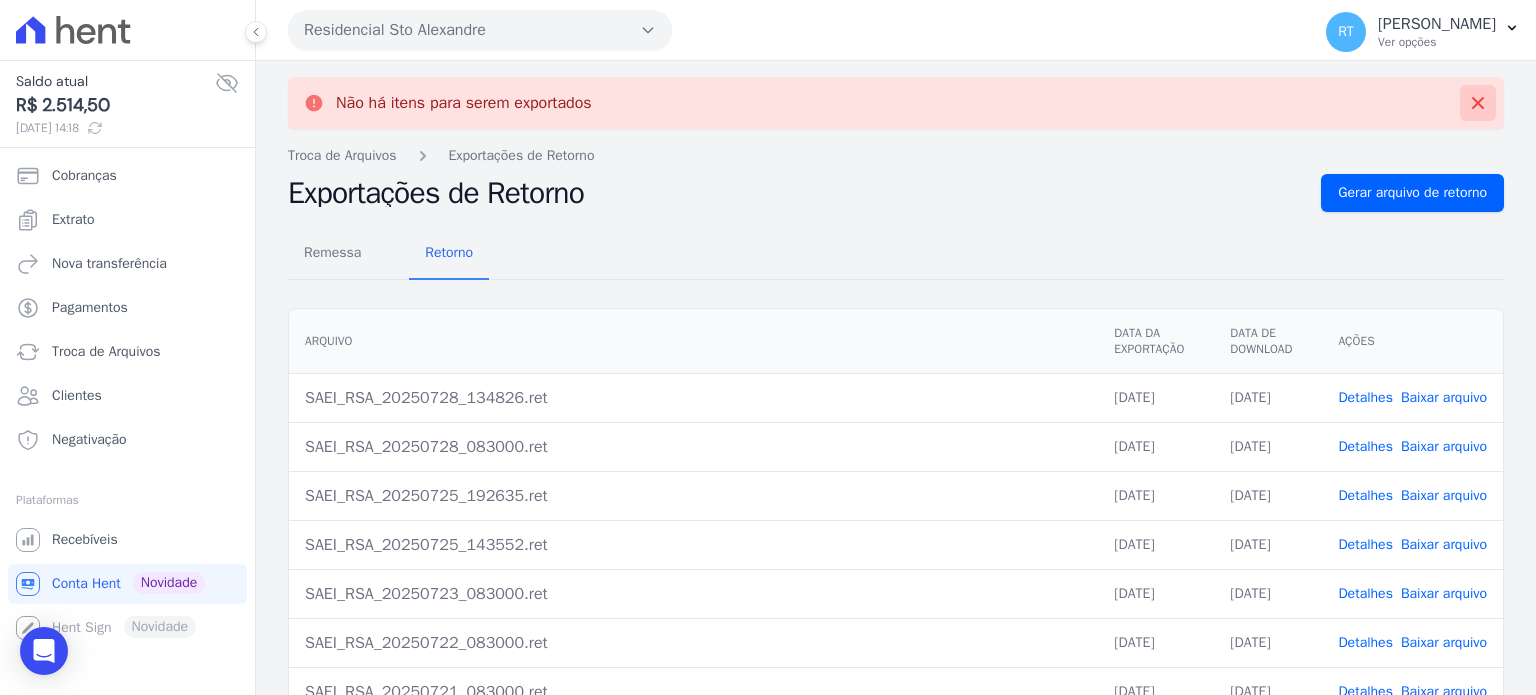 click at bounding box center [1478, 103] 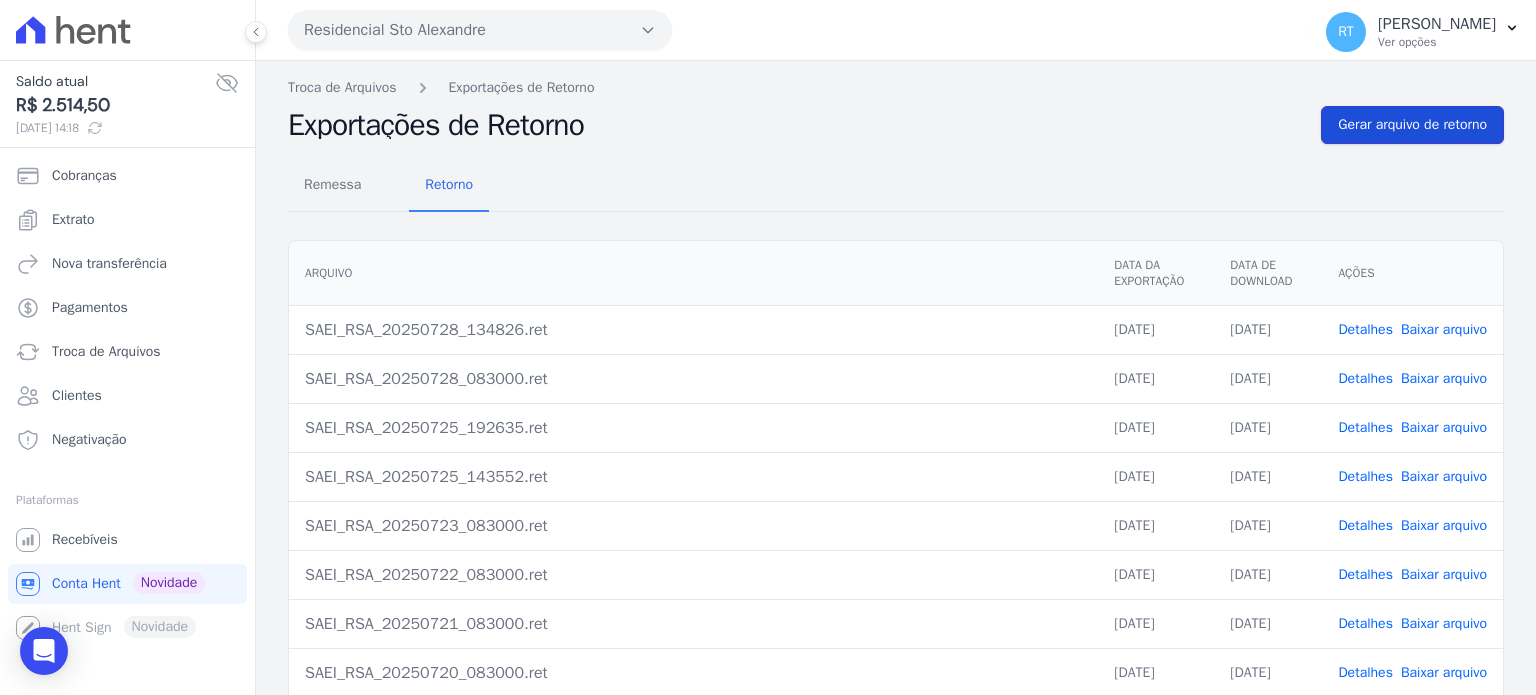 click on "Gerar arquivo de retorno" at bounding box center (1412, 125) 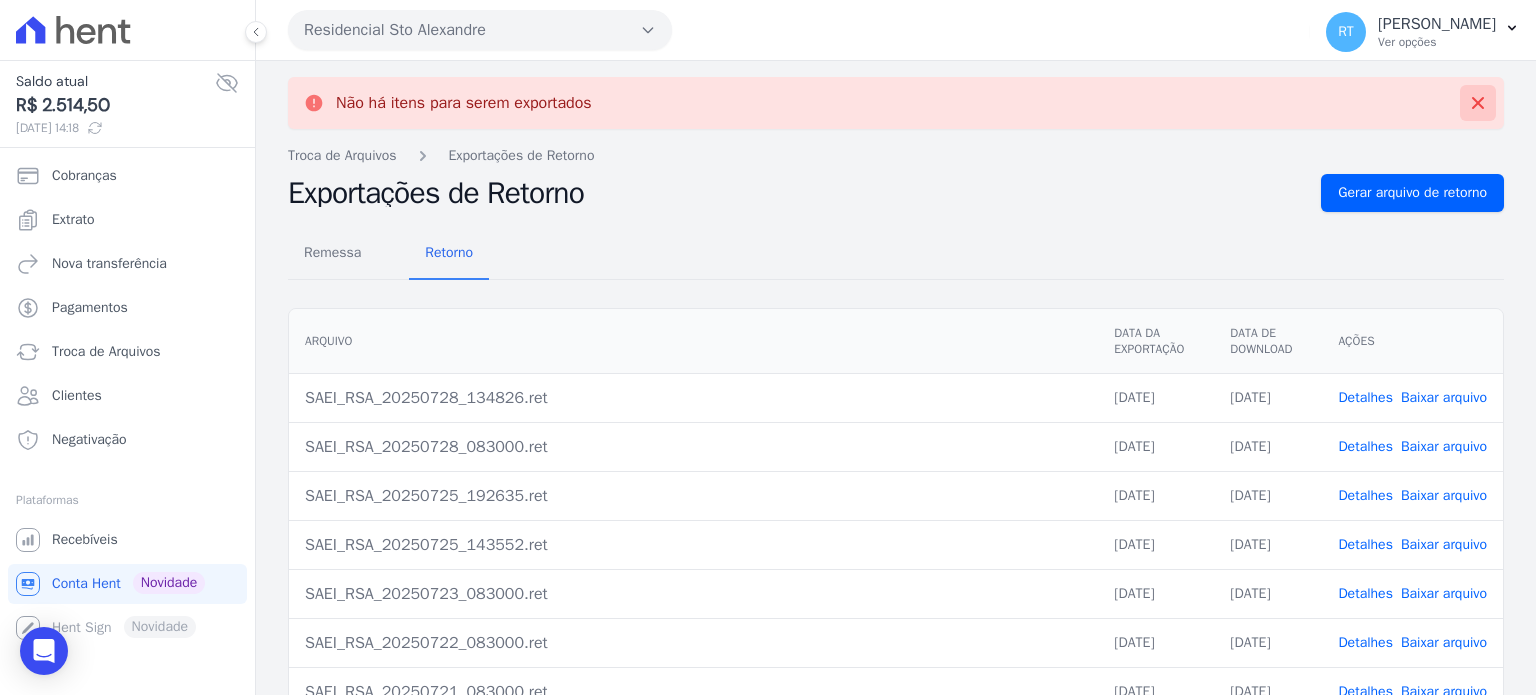 click at bounding box center (1478, 103) 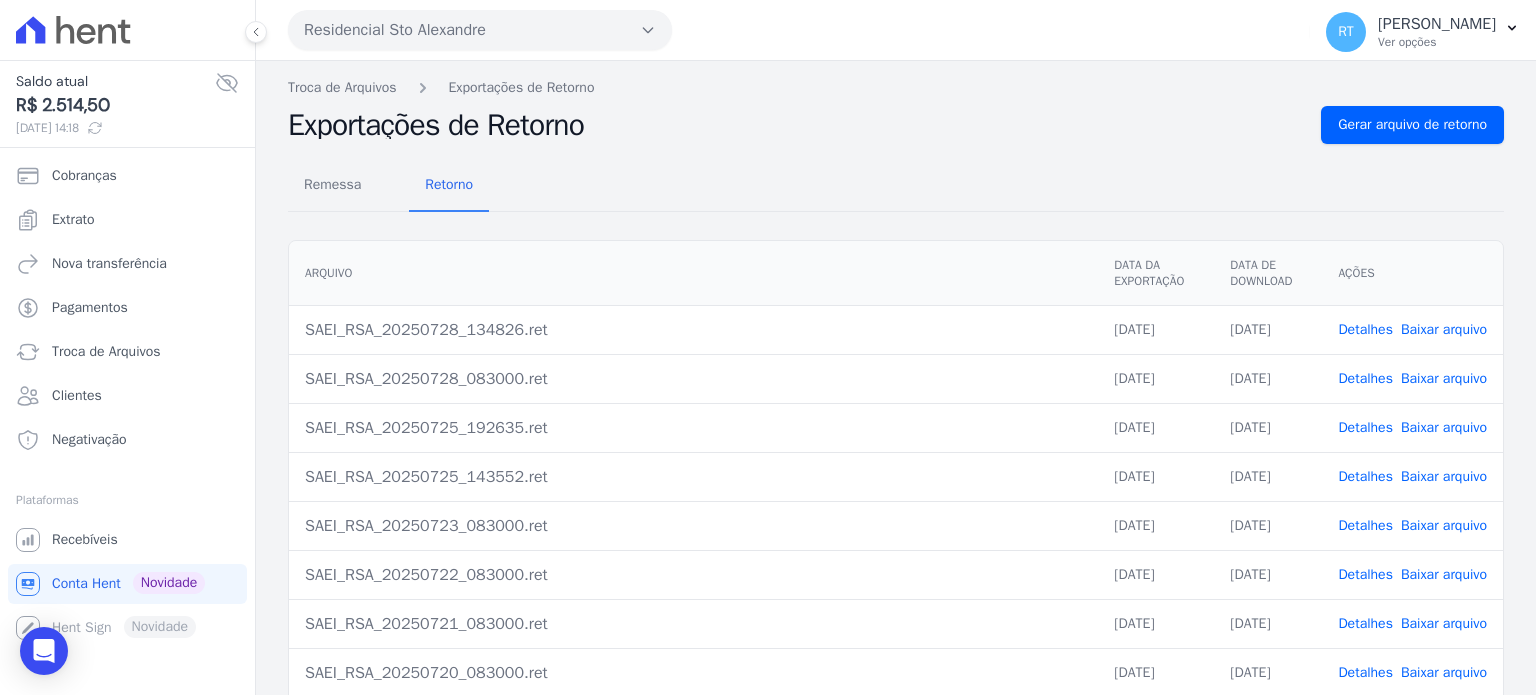 click on "Detalhes" at bounding box center [1365, 378] 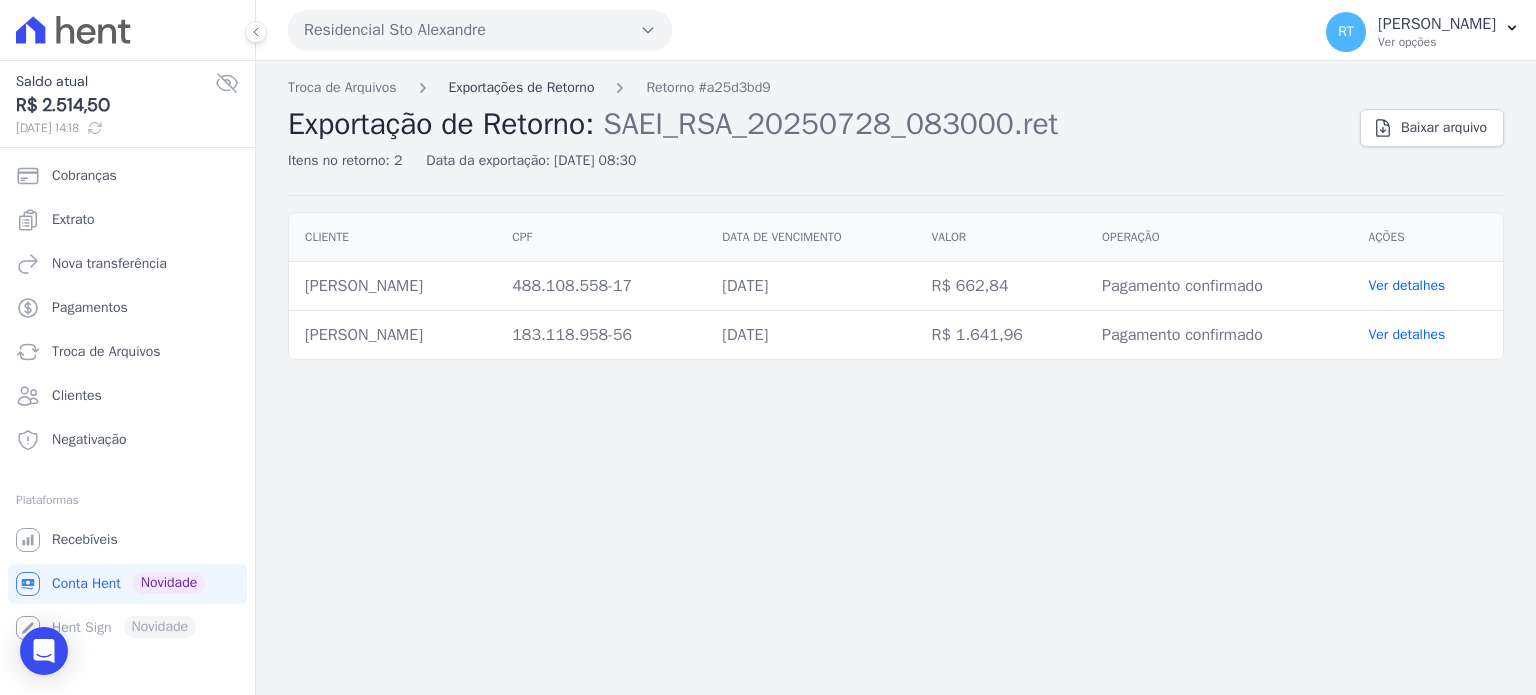 click on "Exportações de Retorno" at bounding box center (522, 87) 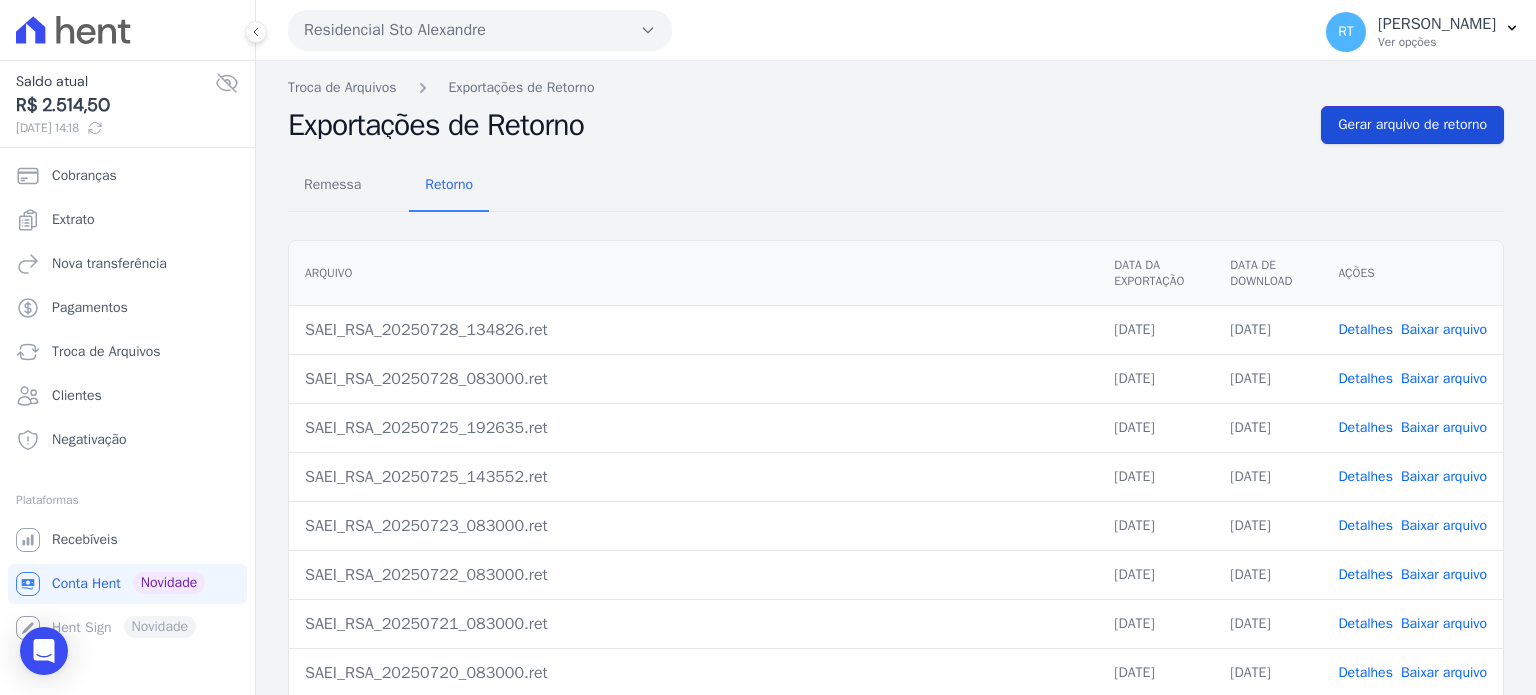 click on "Gerar arquivo de retorno" at bounding box center [1412, 125] 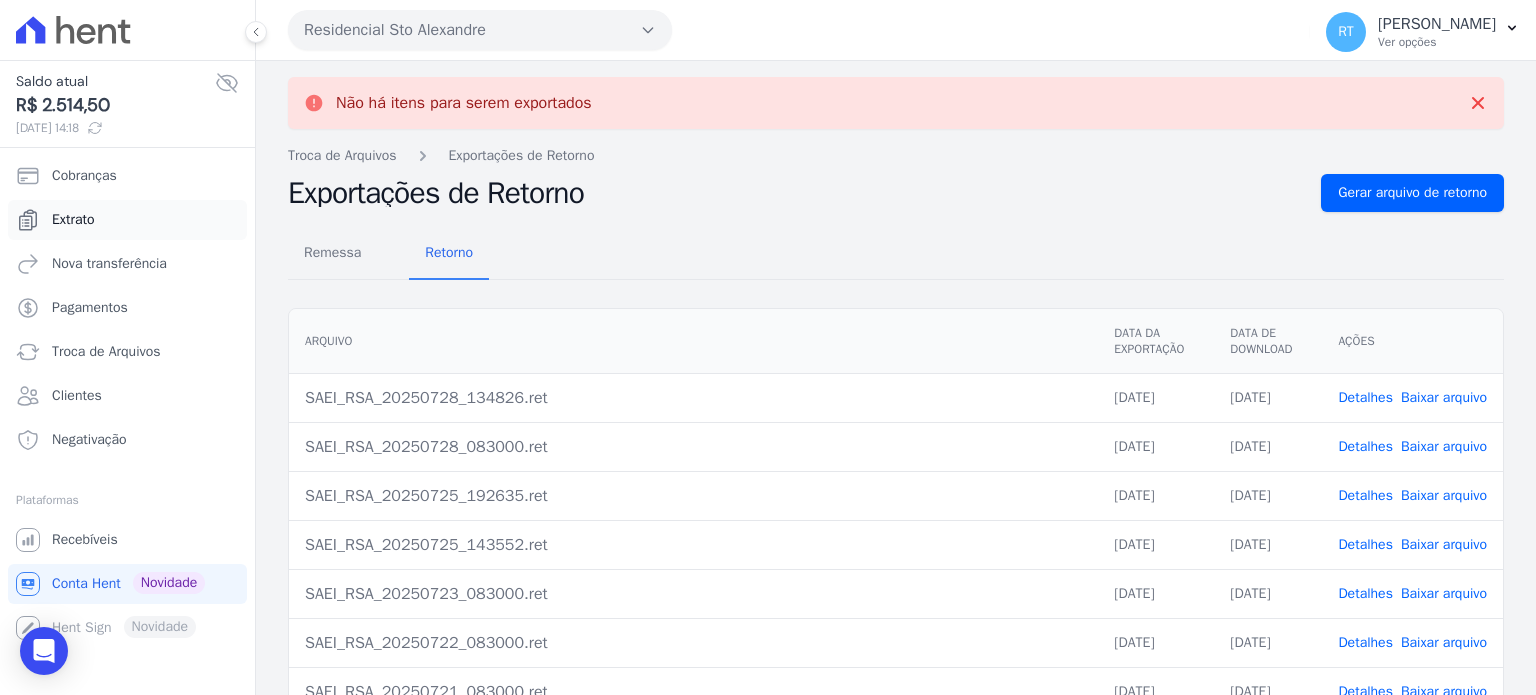 click on "Extrato" at bounding box center [73, 220] 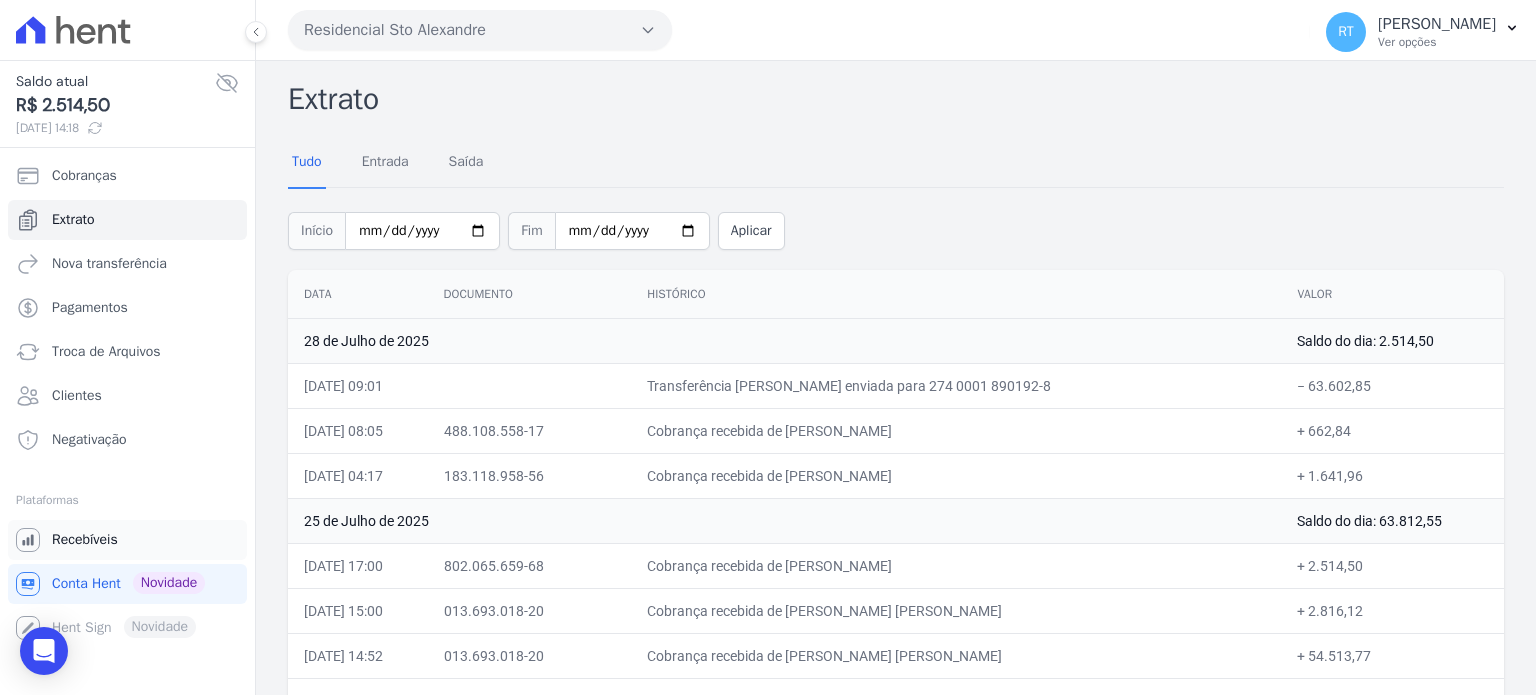 click on "Recebíveis" at bounding box center (85, 540) 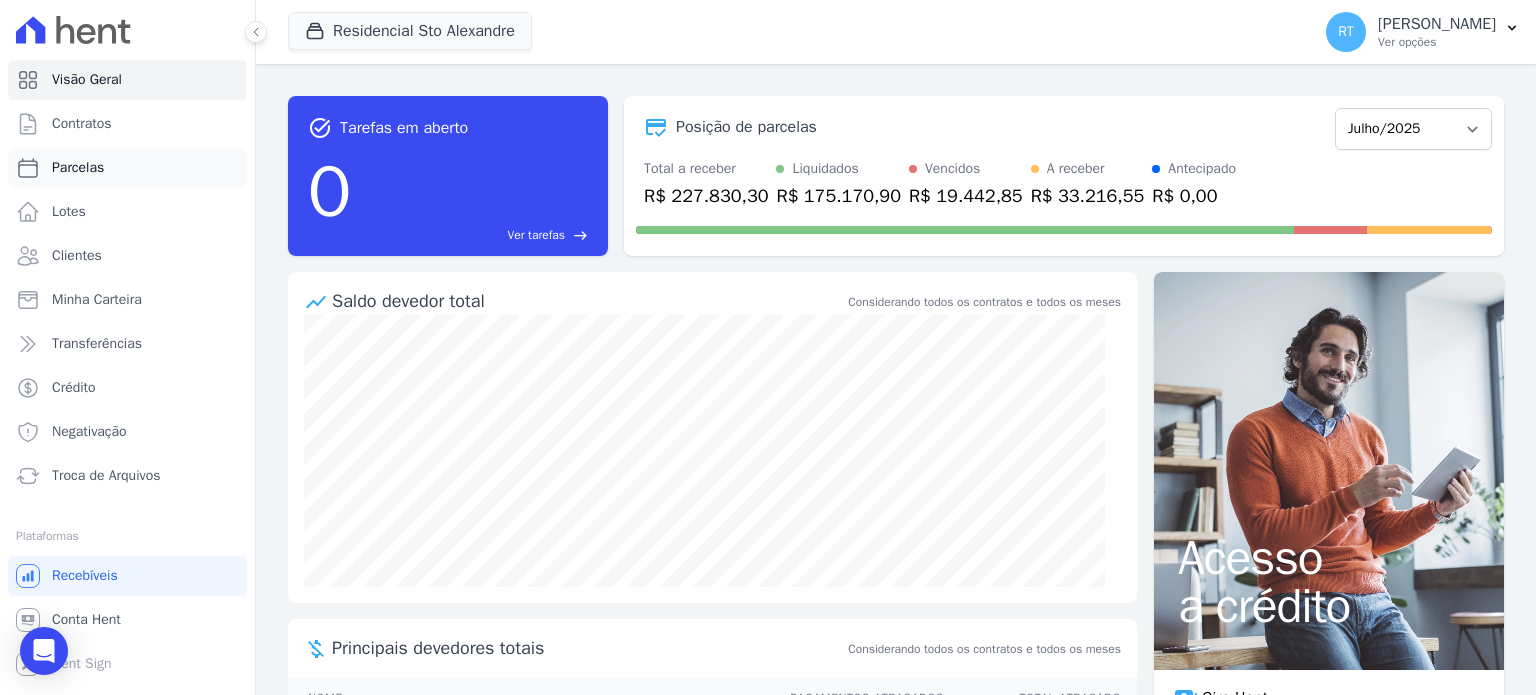 click on "Parcelas" at bounding box center (78, 168) 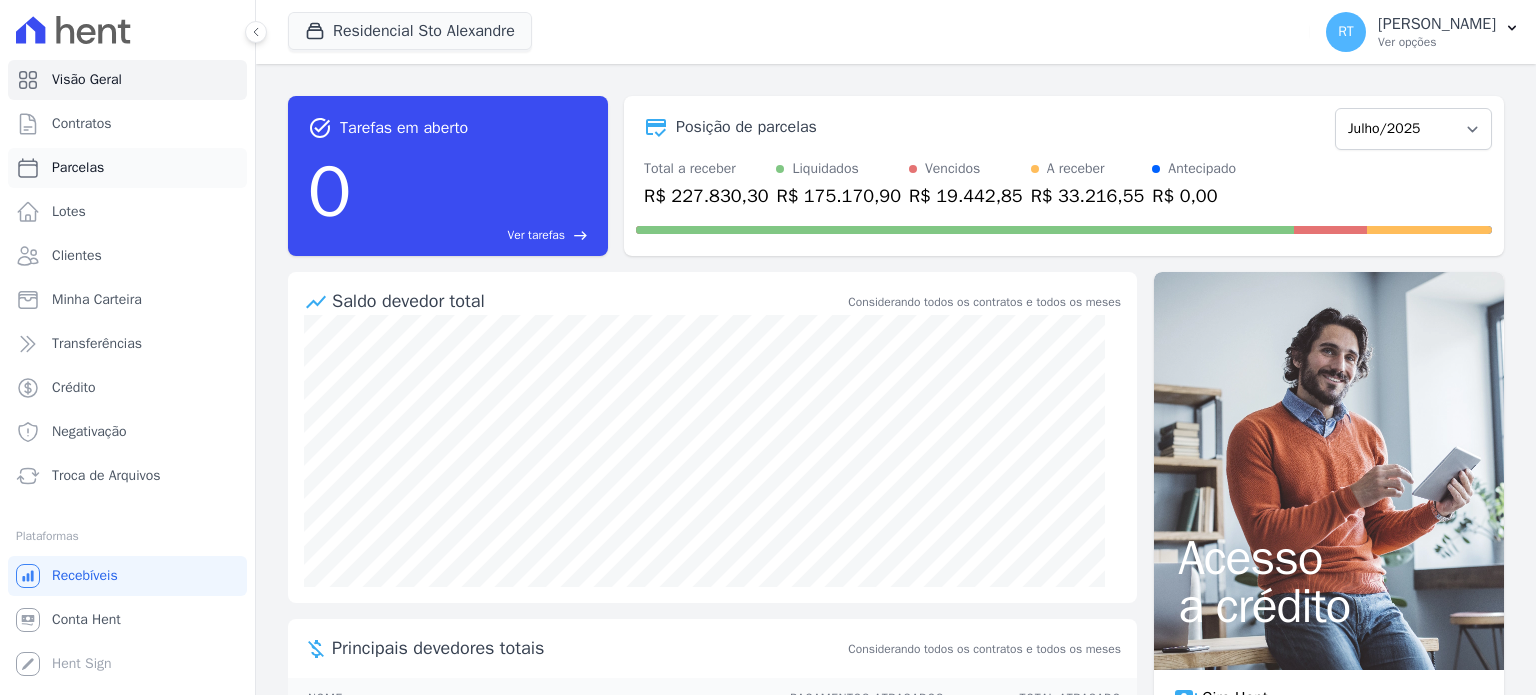 select 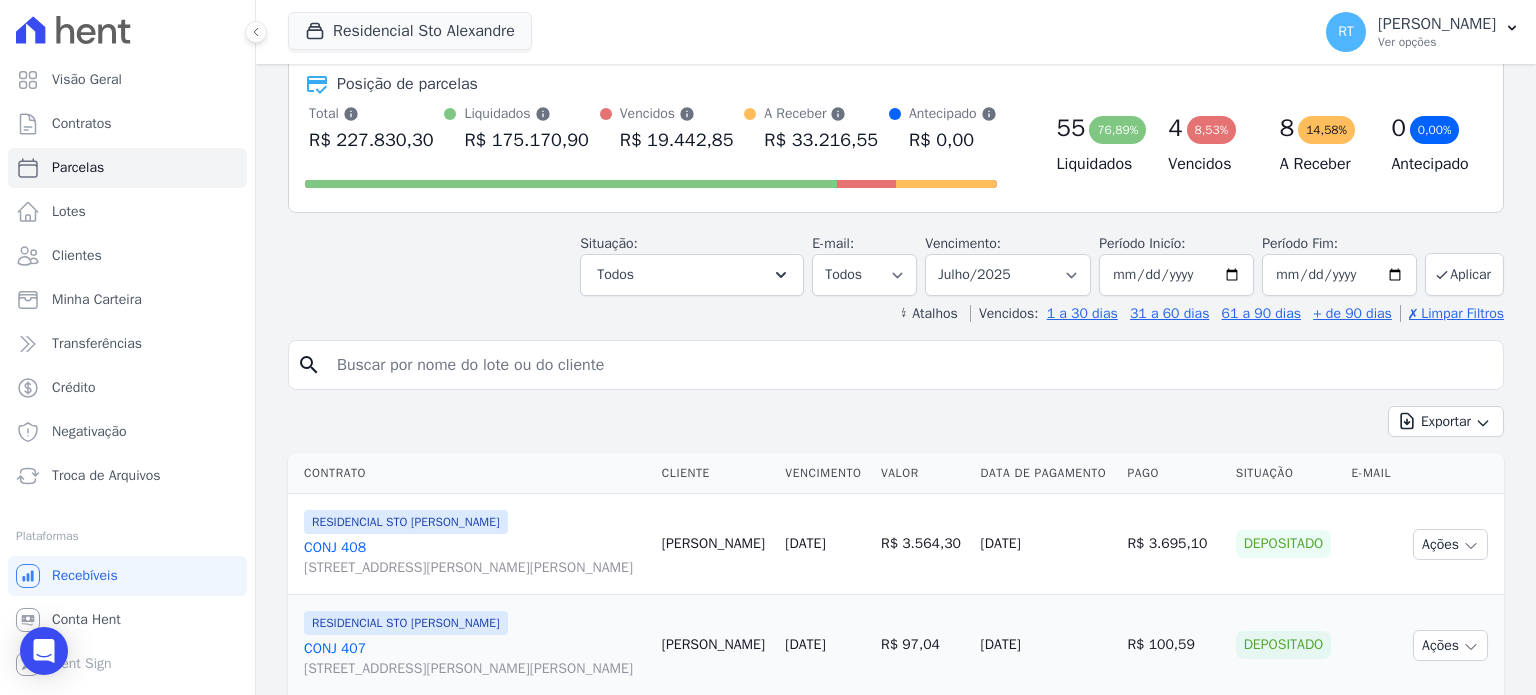 scroll, scrollTop: 100, scrollLeft: 0, axis: vertical 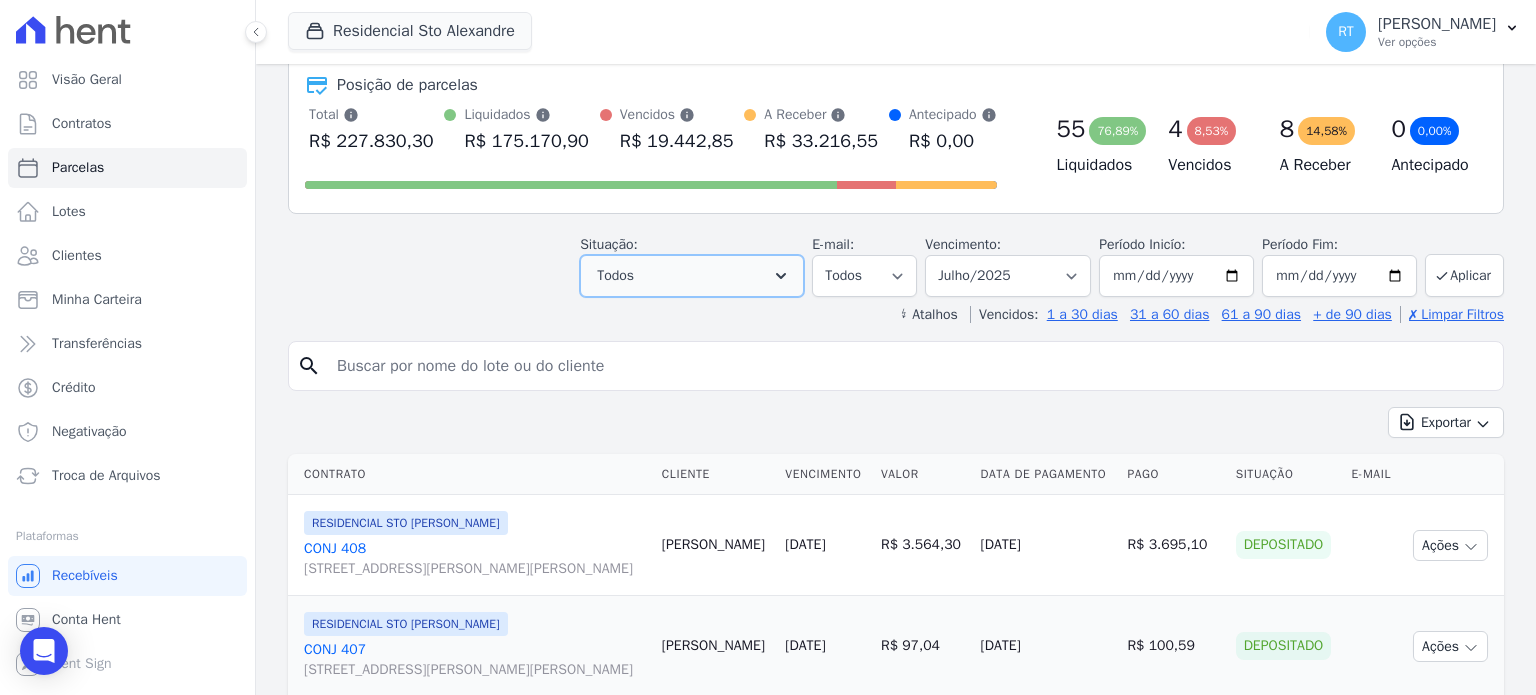 click 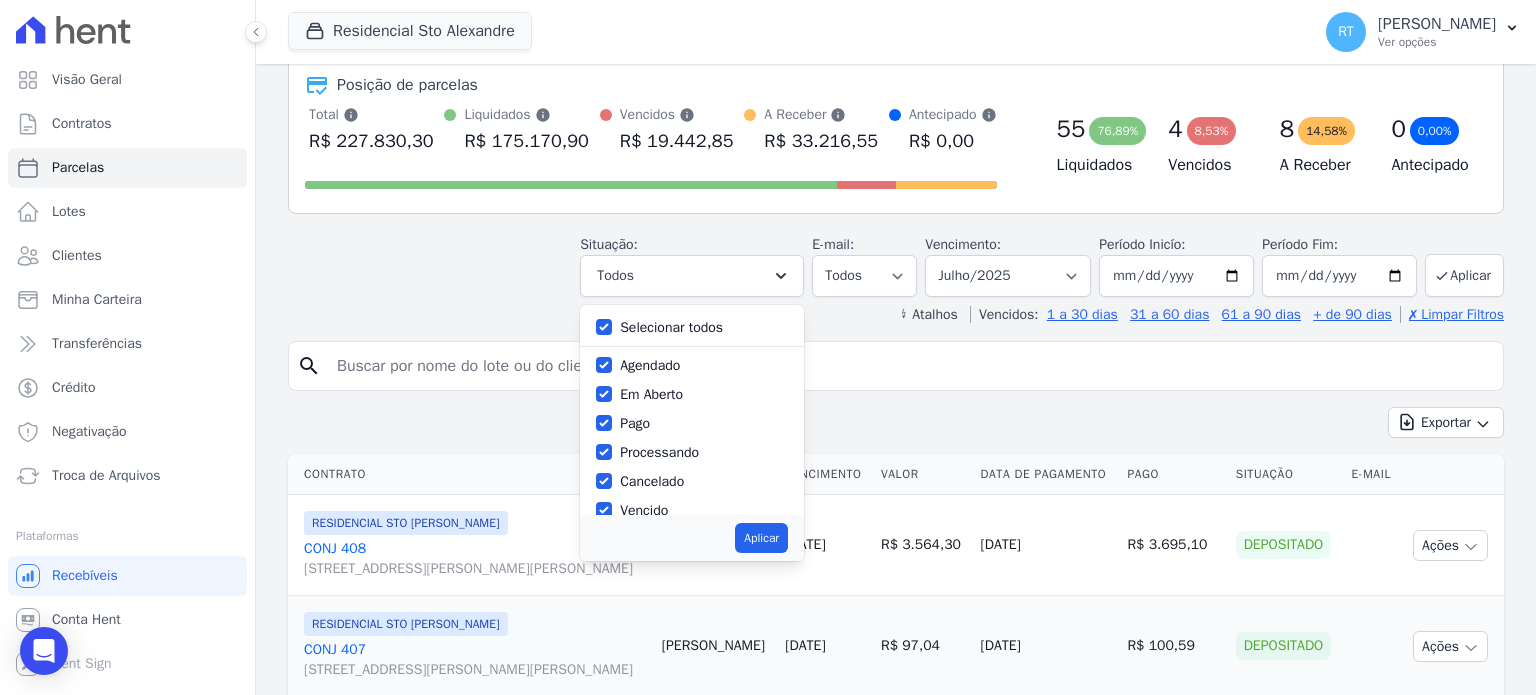 click on "Selecionar todos" at bounding box center (671, 327) 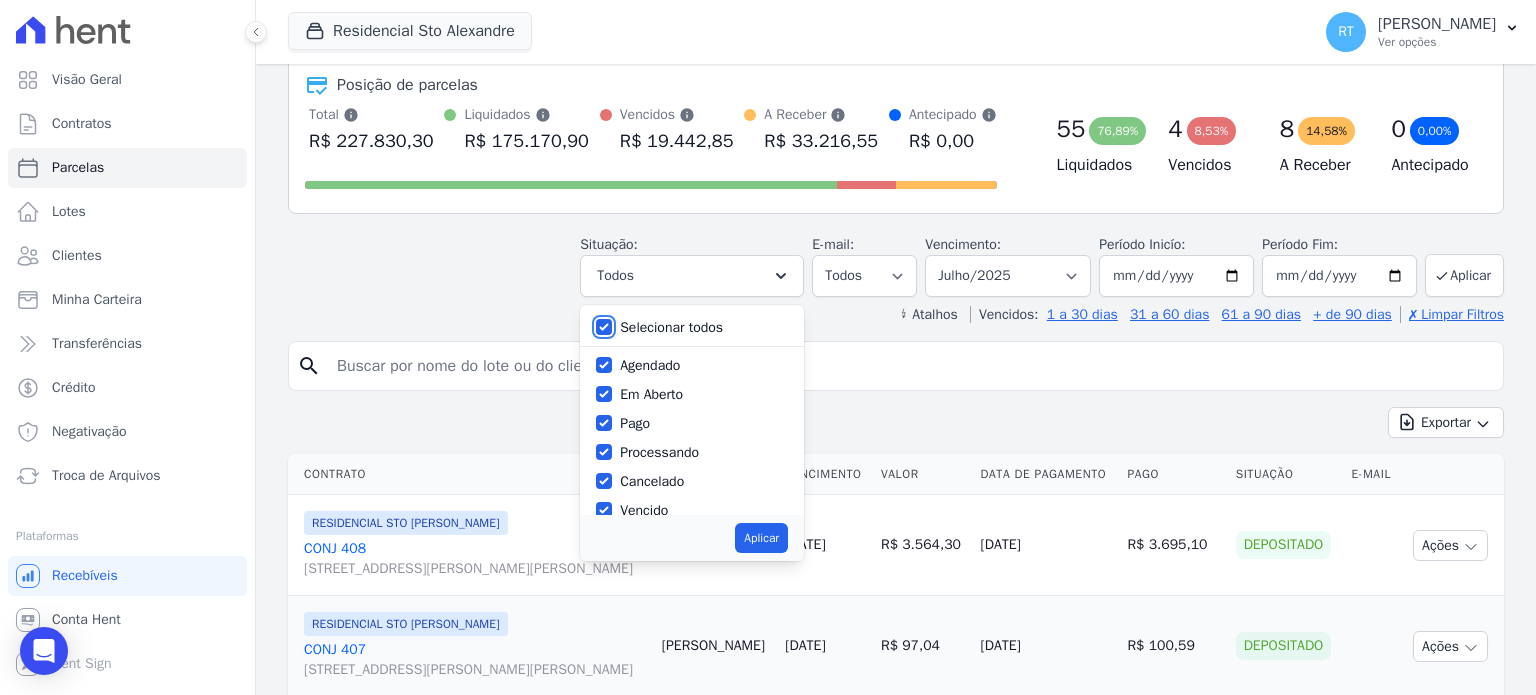 click on "Selecionar todos" at bounding box center (604, 327) 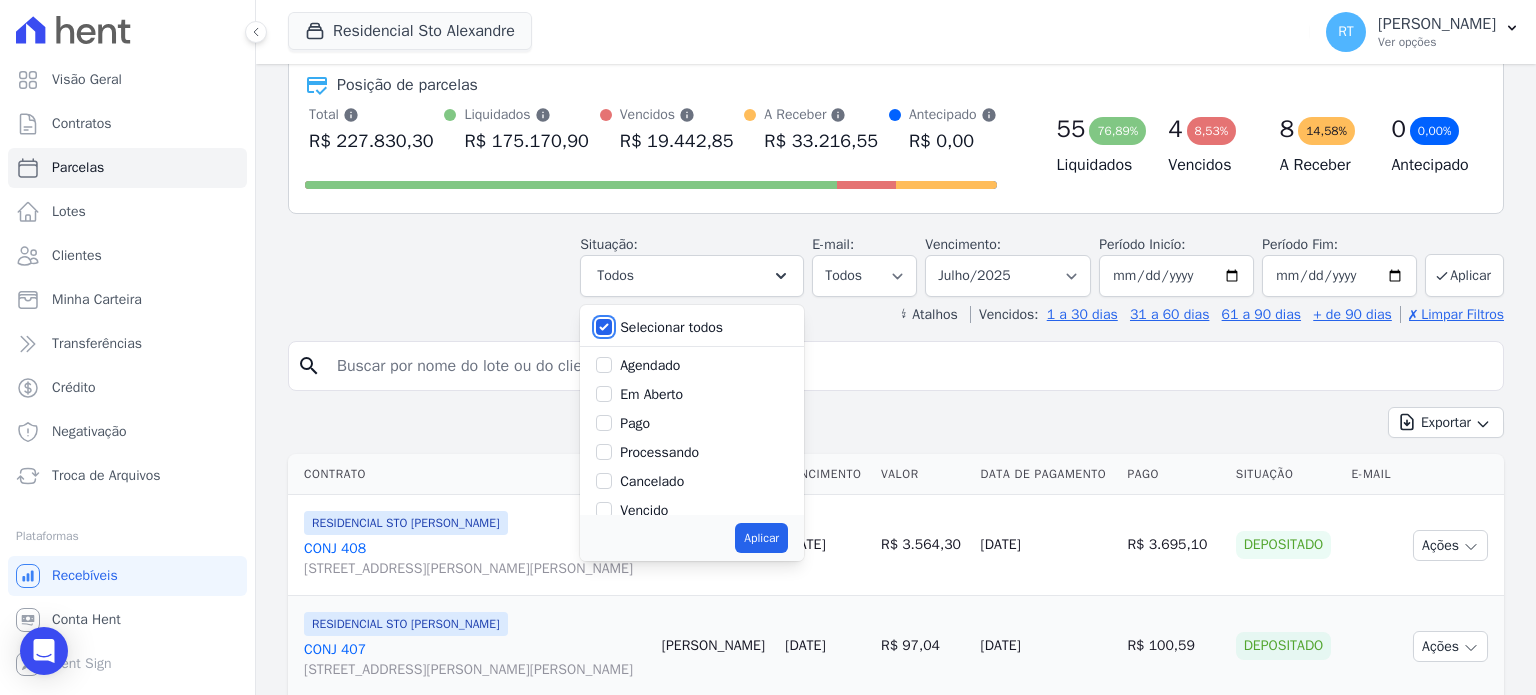 checkbox on "false" 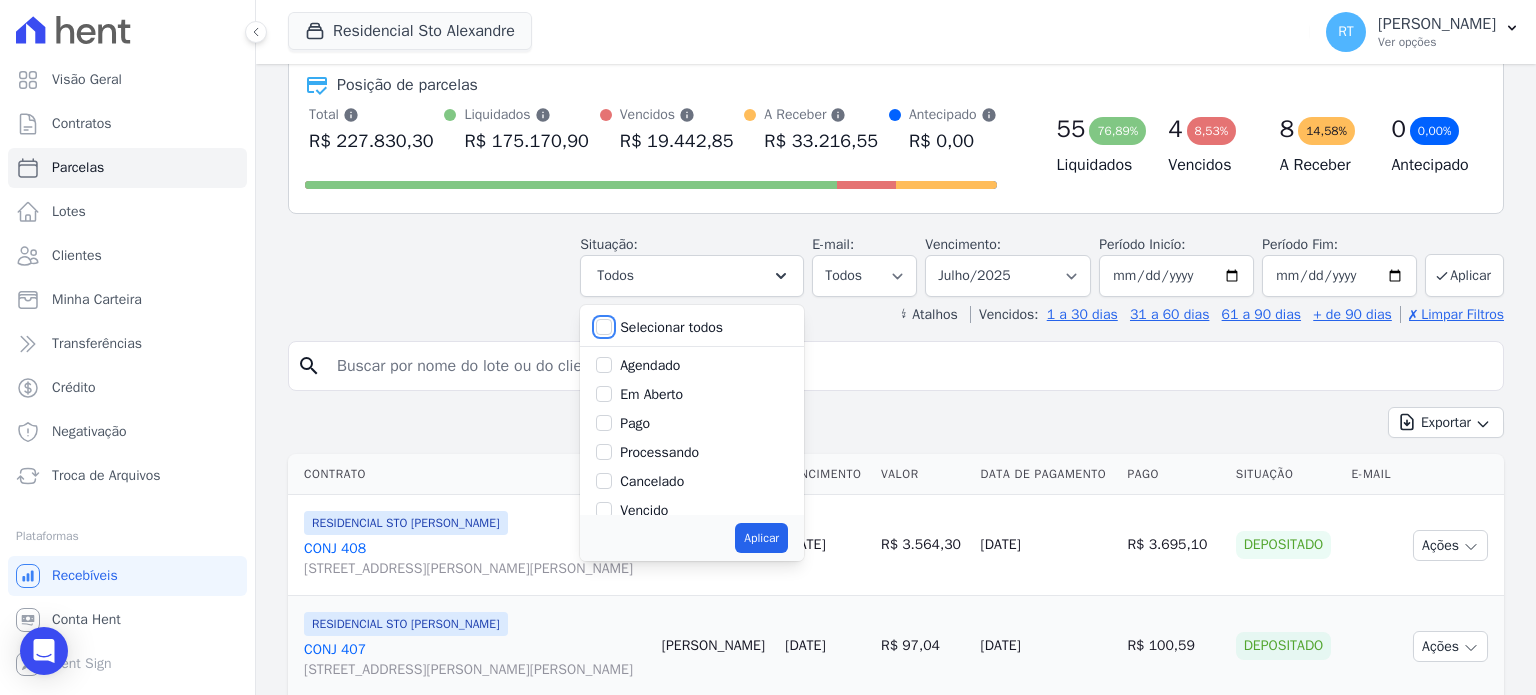 checkbox on "false" 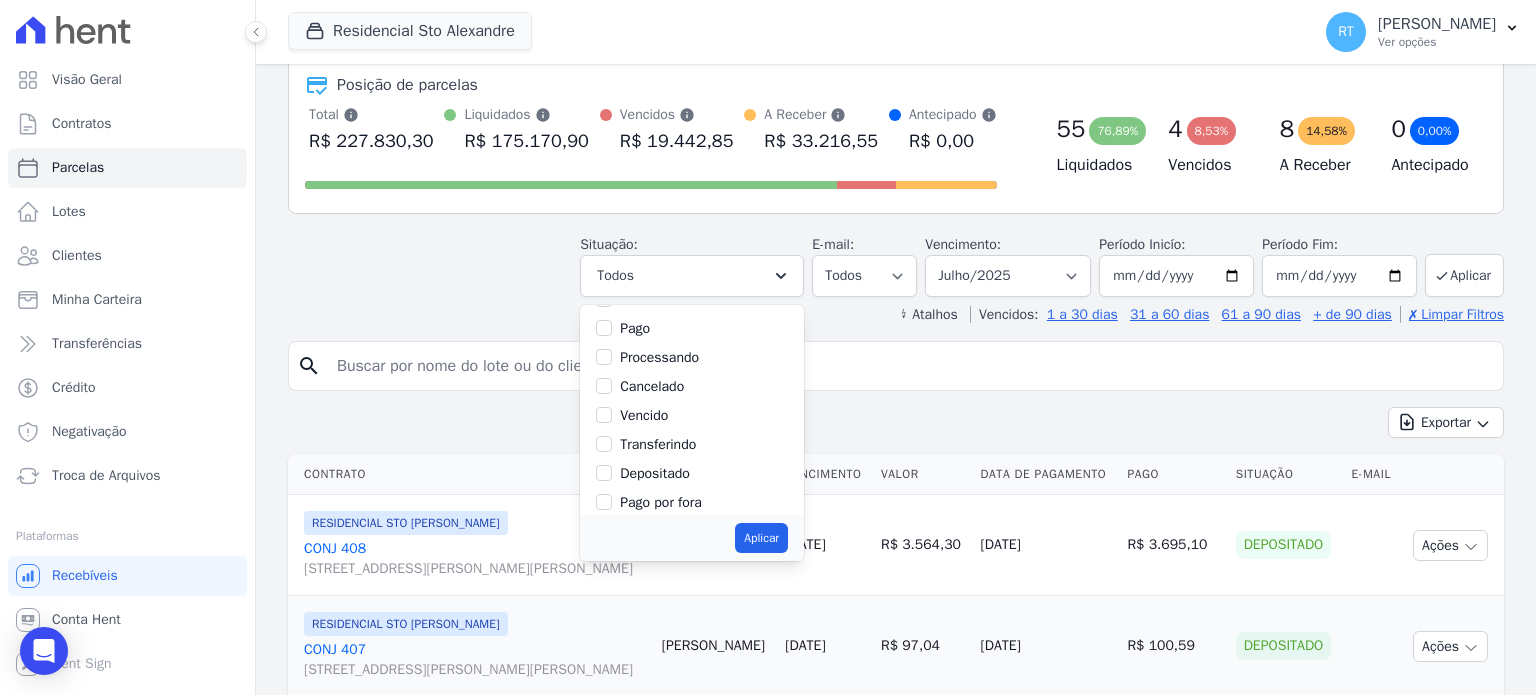 scroll, scrollTop: 100, scrollLeft: 0, axis: vertical 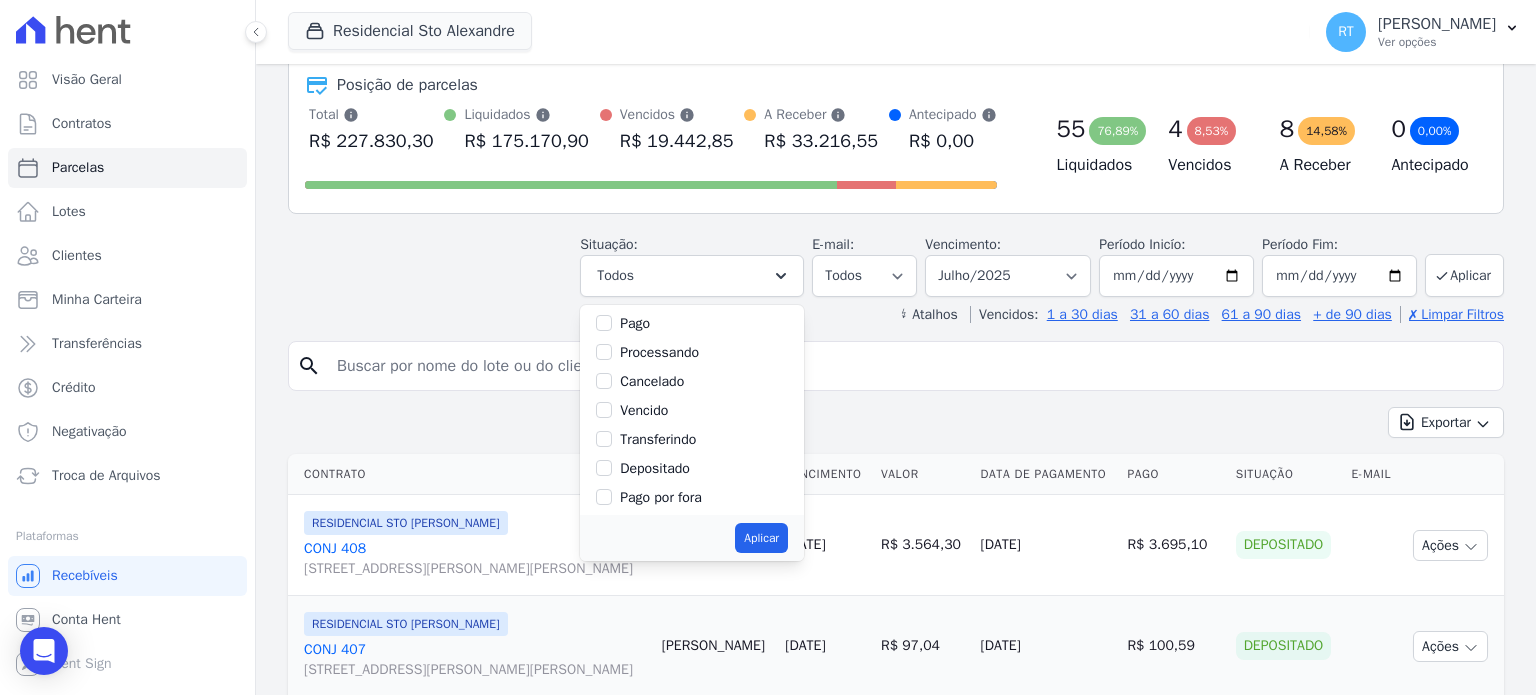 click on "Vencido" at bounding box center (644, 410) 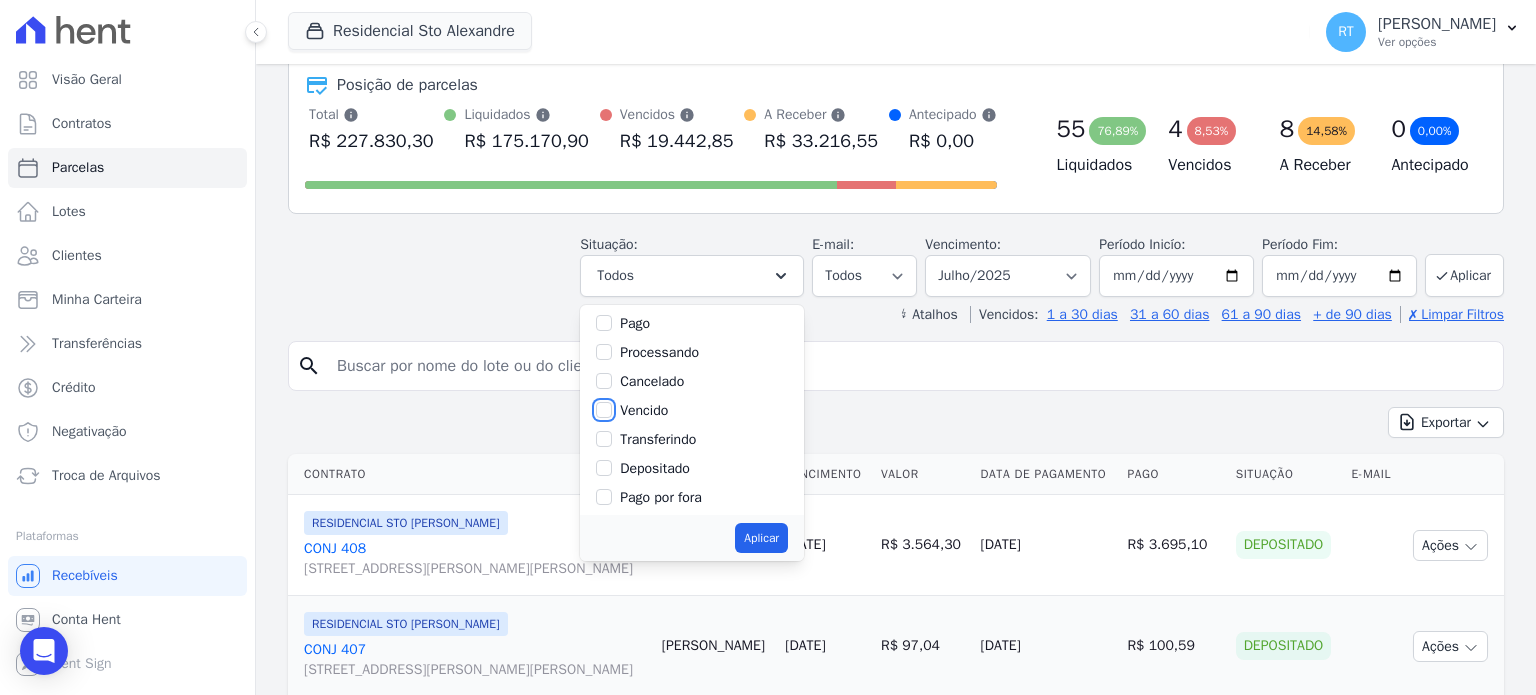 click on "Vencido" at bounding box center [604, 410] 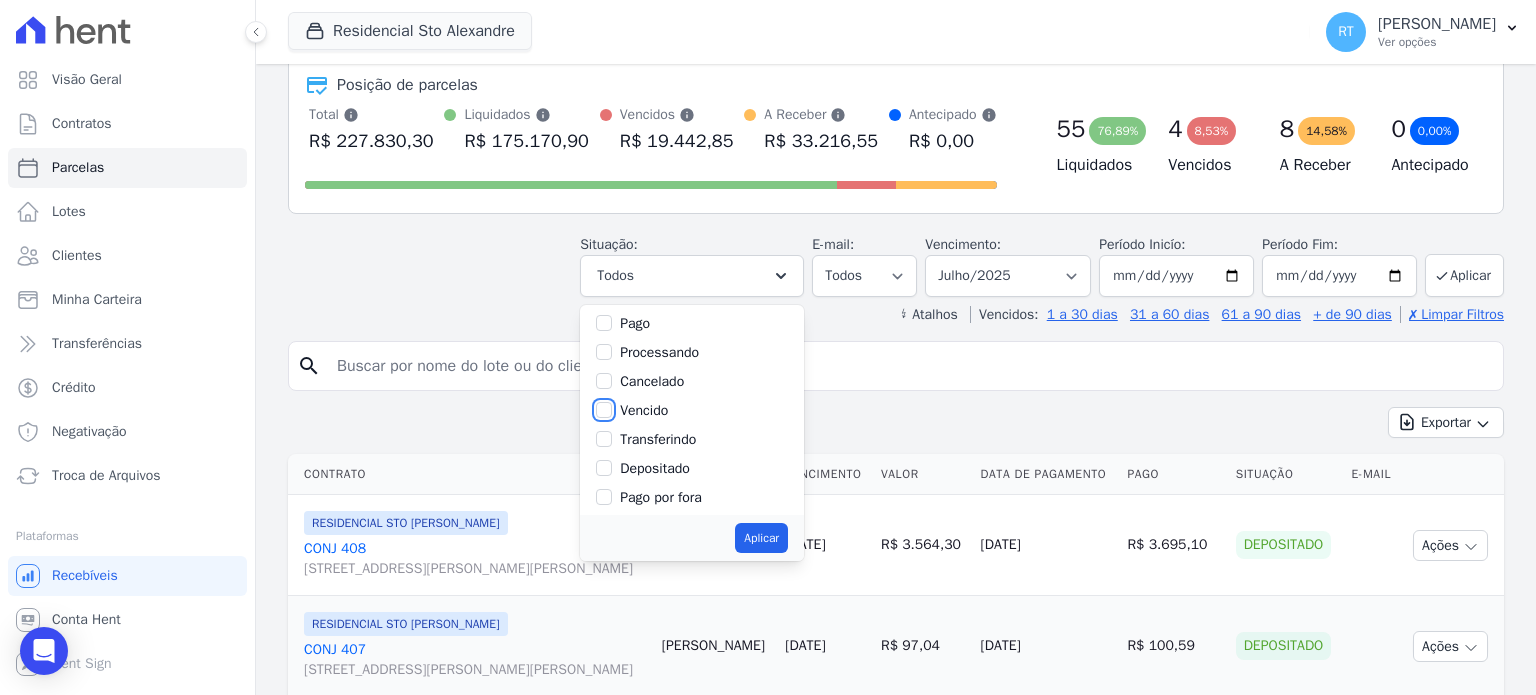 checkbox on "true" 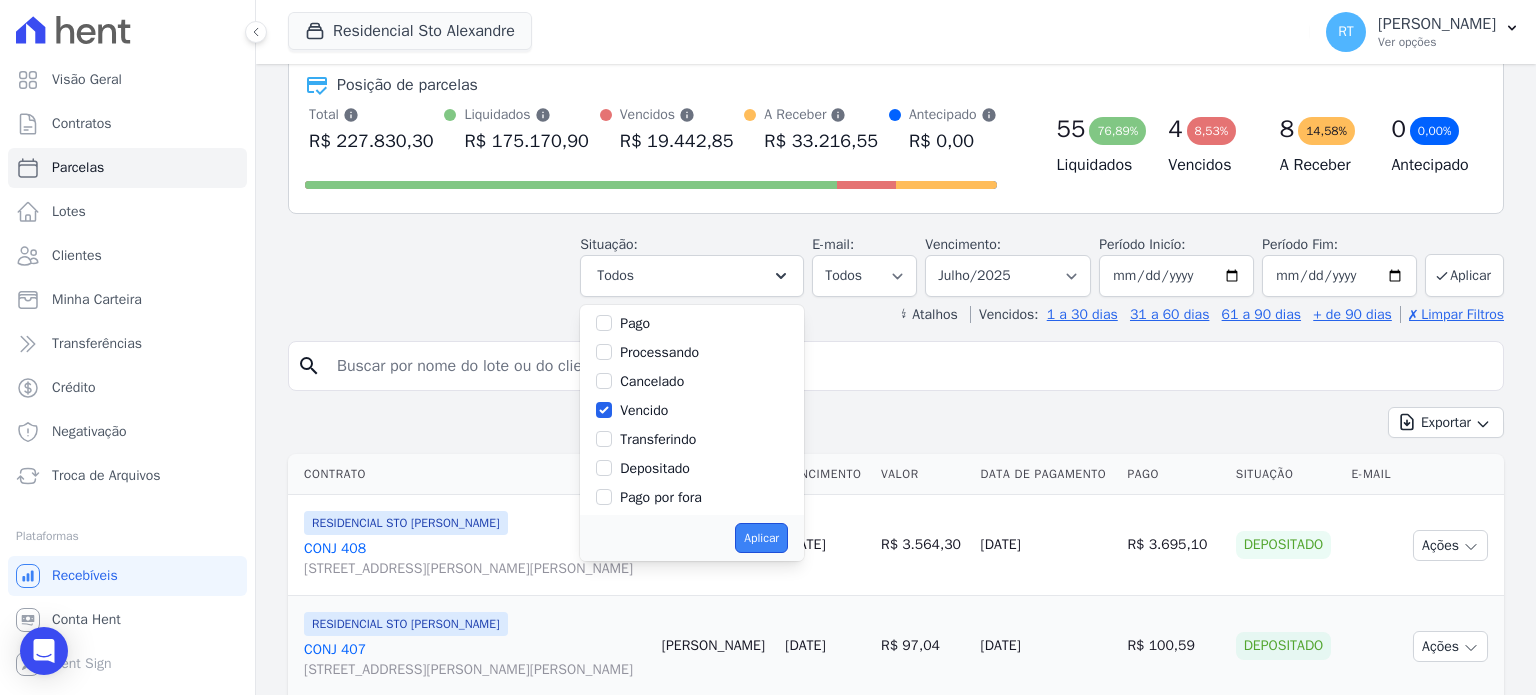click on "Aplicar" at bounding box center (761, 538) 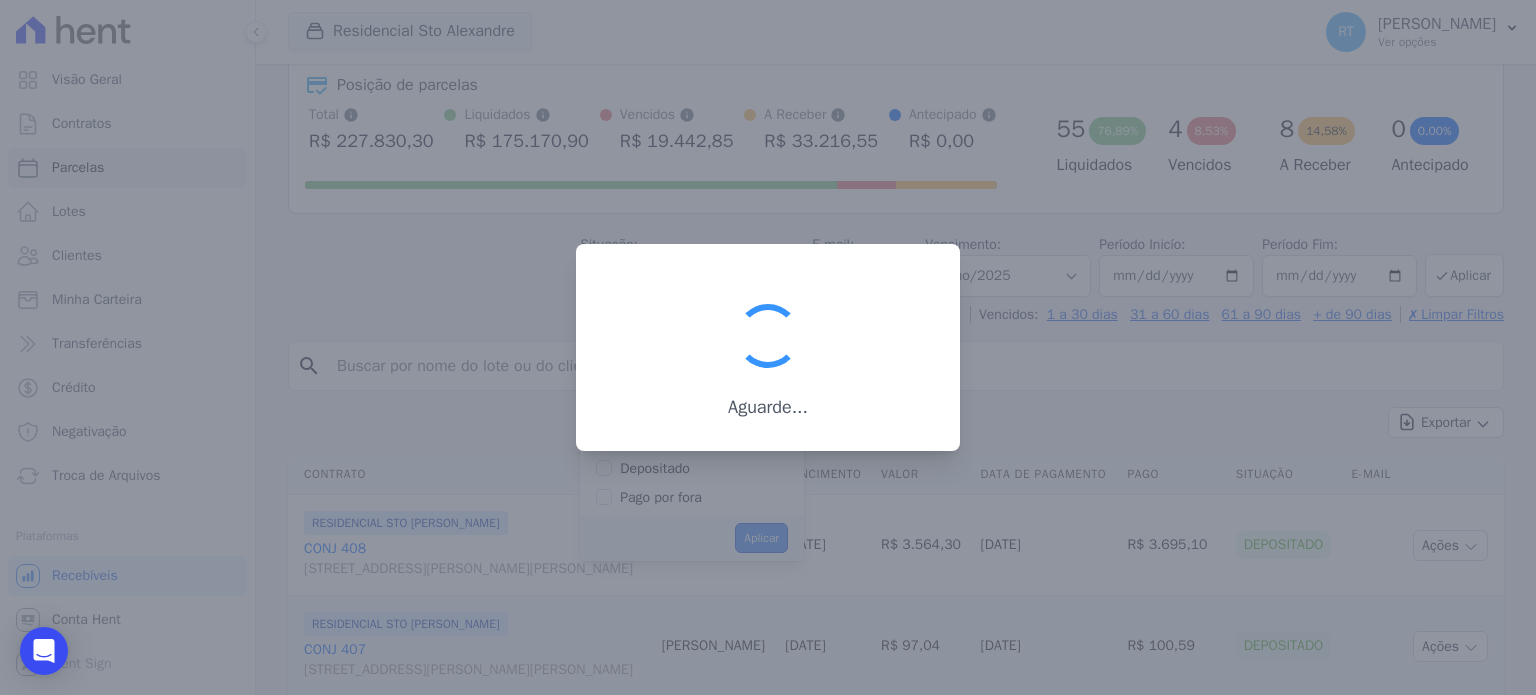 scroll, scrollTop: 37, scrollLeft: 0, axis: vertical 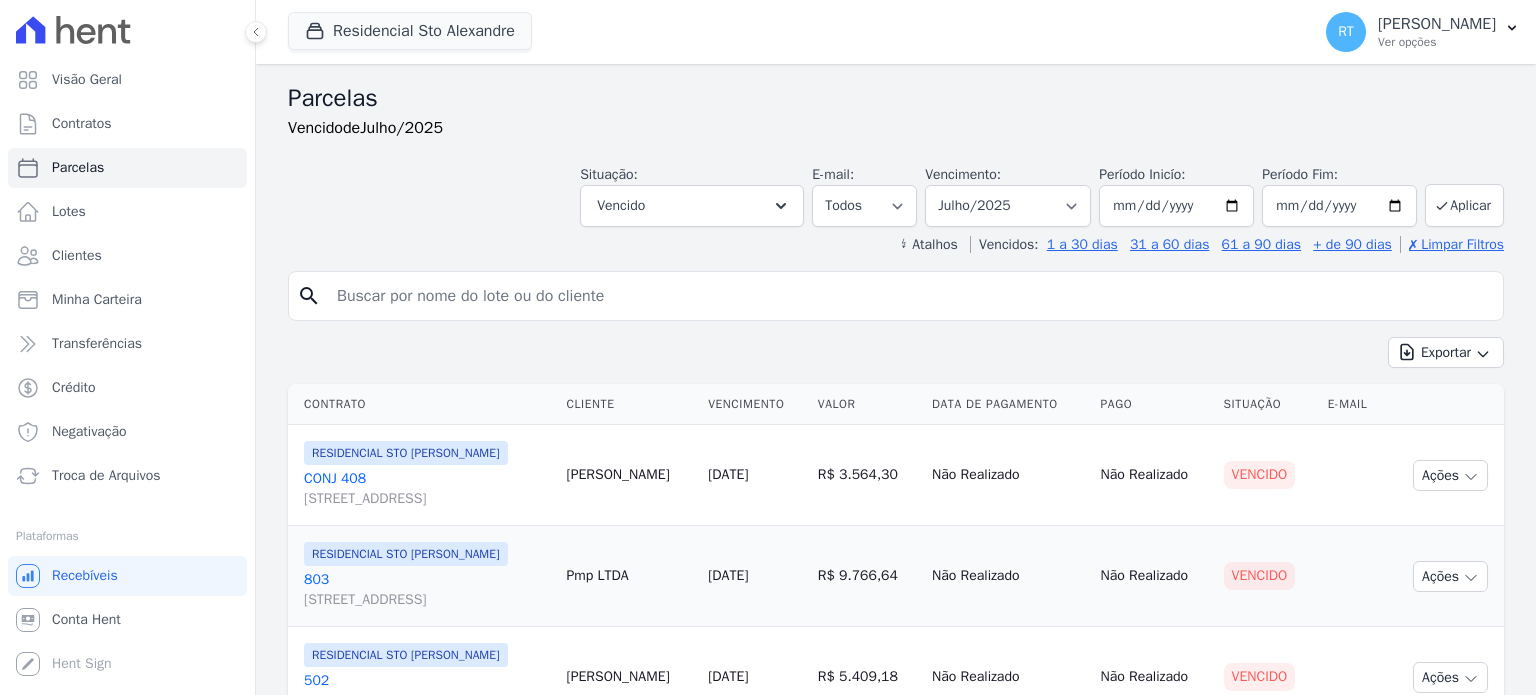 select 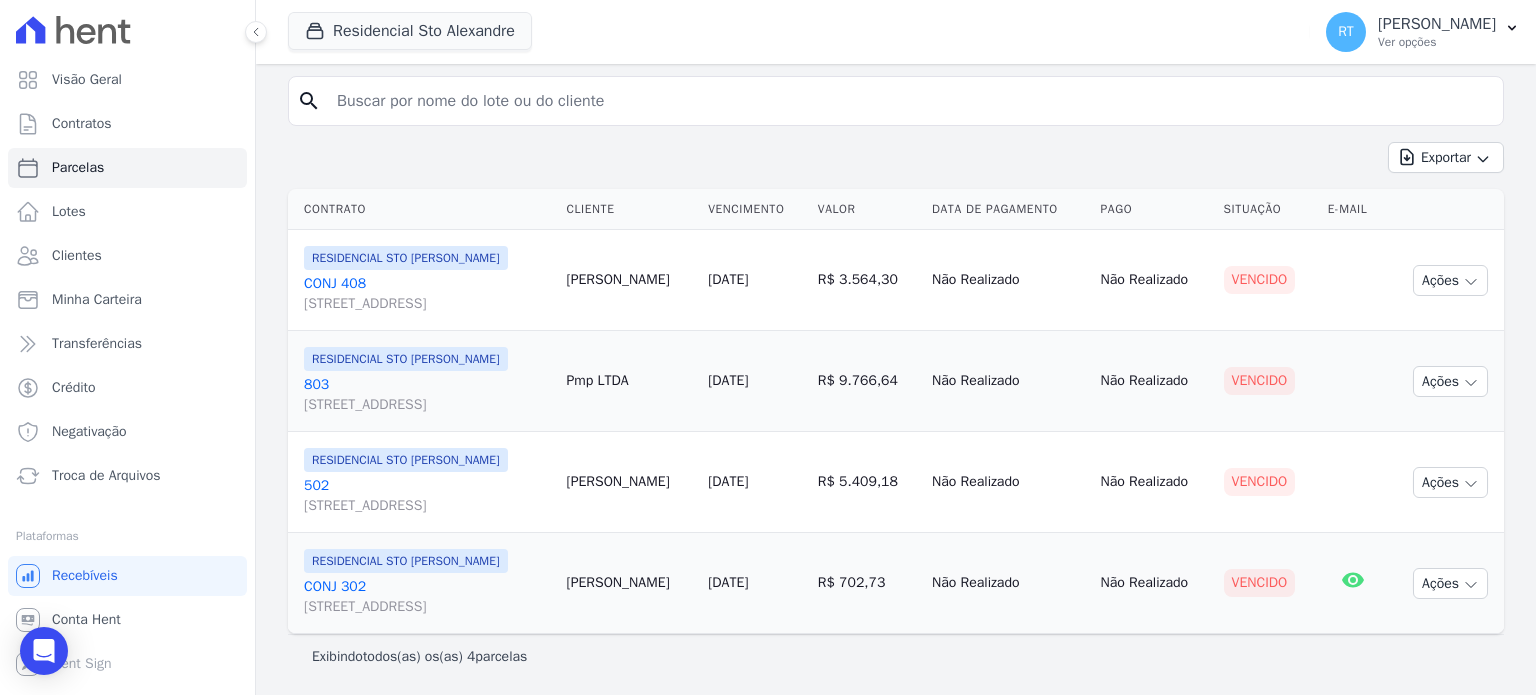 scroll, scrollTop: 288, scrollLeft: 0, axis: vertical 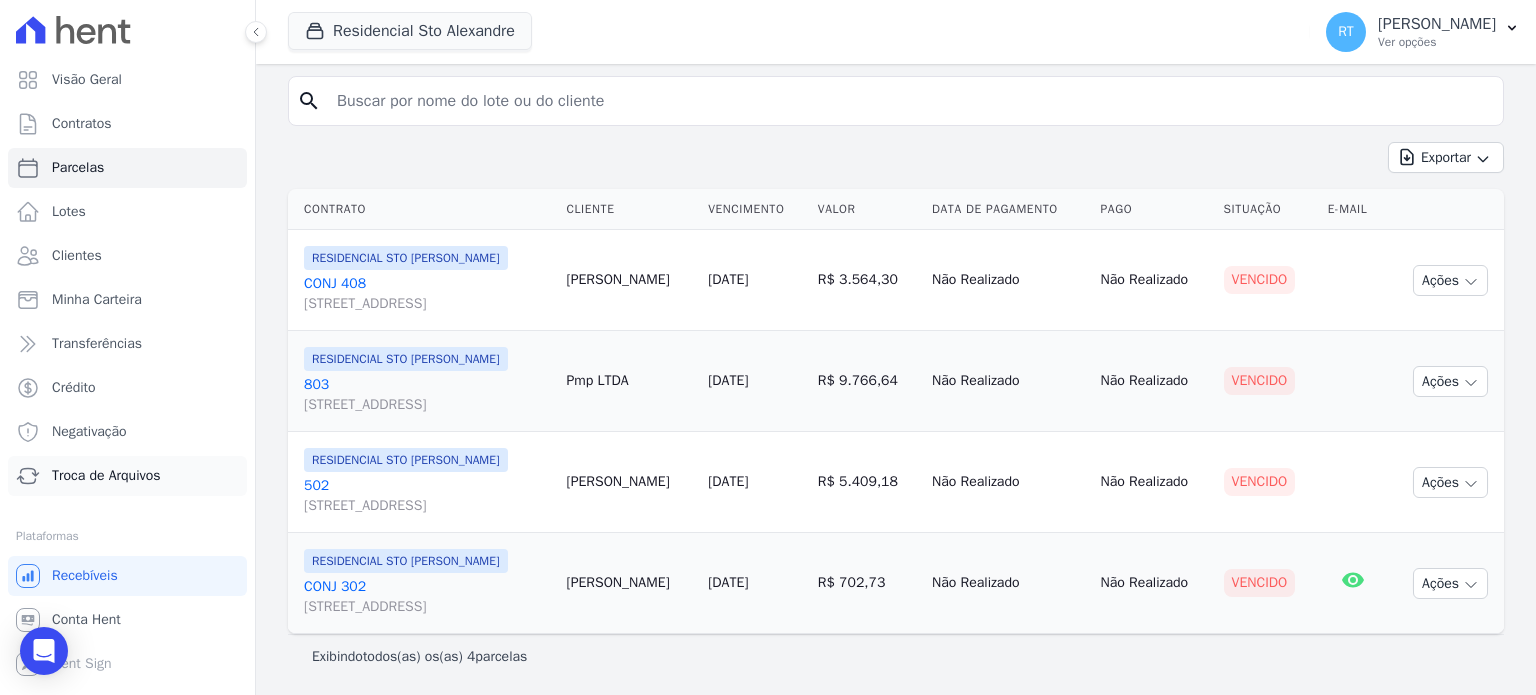 click on "Troca de Arquivos" at bounding box center [106, 476] 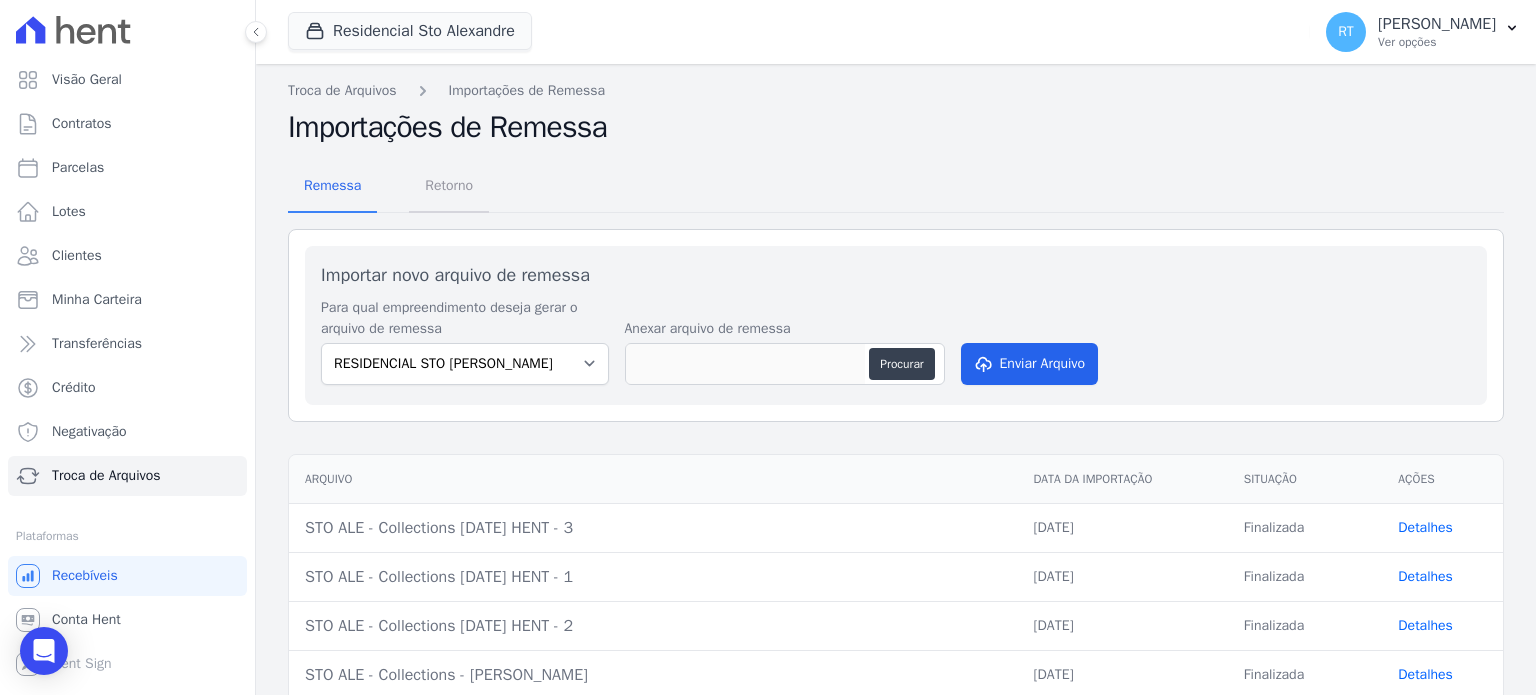 click on "Retorno" at bounding box center (449, 185) 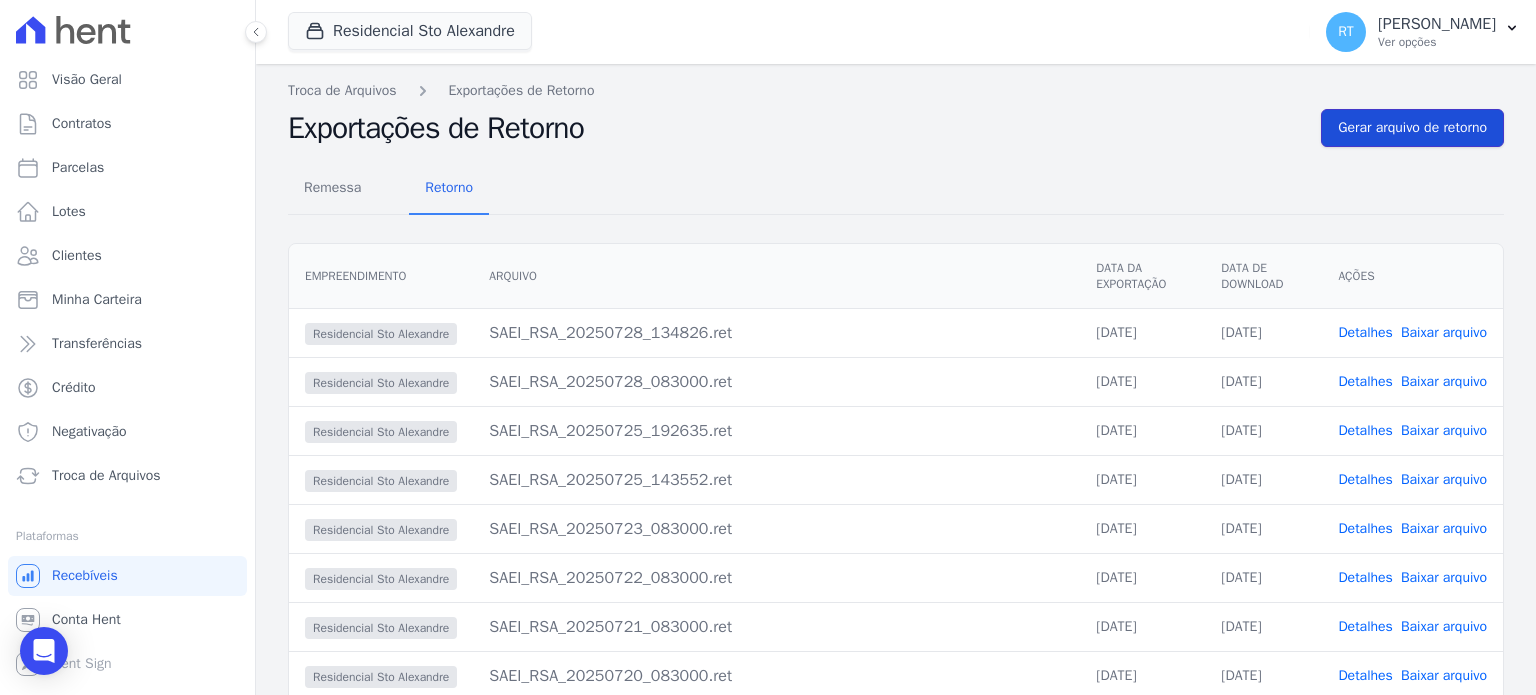 click on "Gerar arquivo de retorno" at bounding box center [1412, 128] 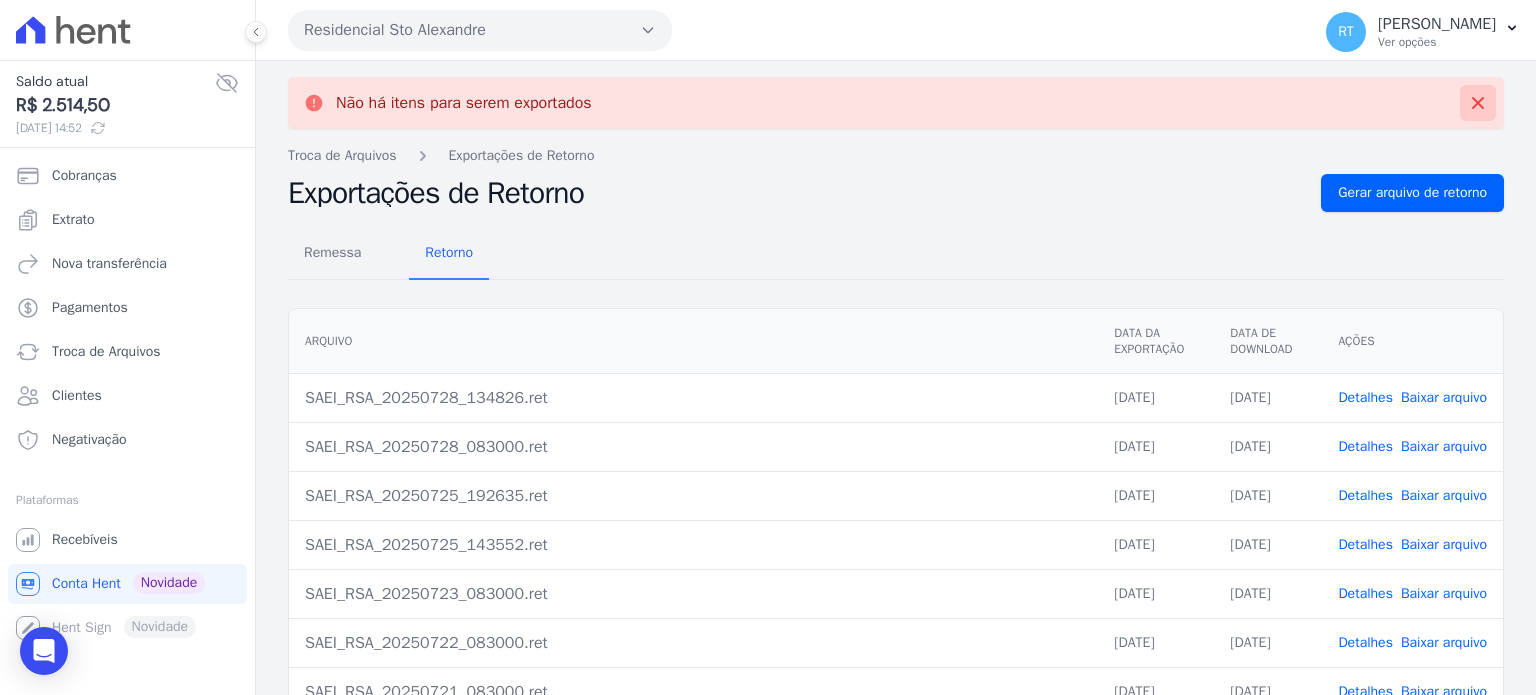 click 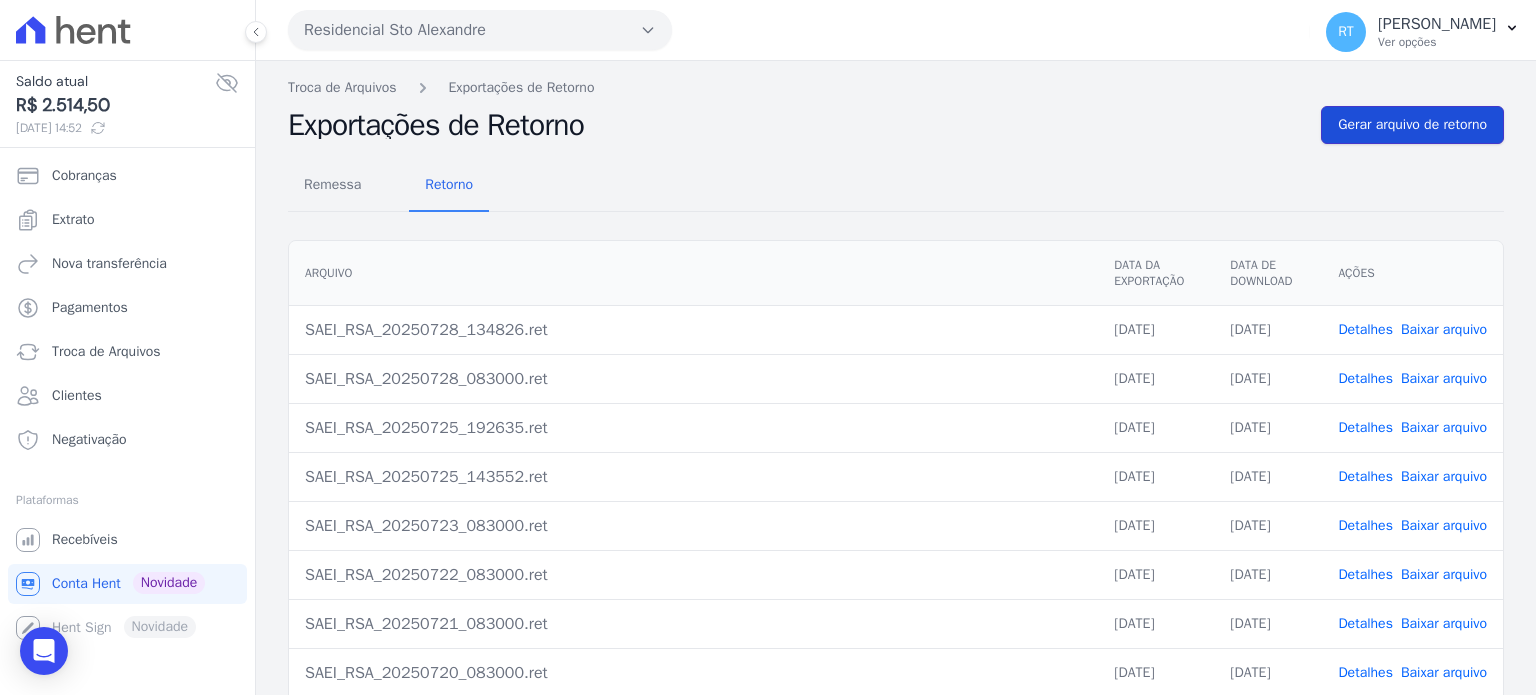 click on "Gerar arquivo de retorno" at bounding box center (1412, 125) 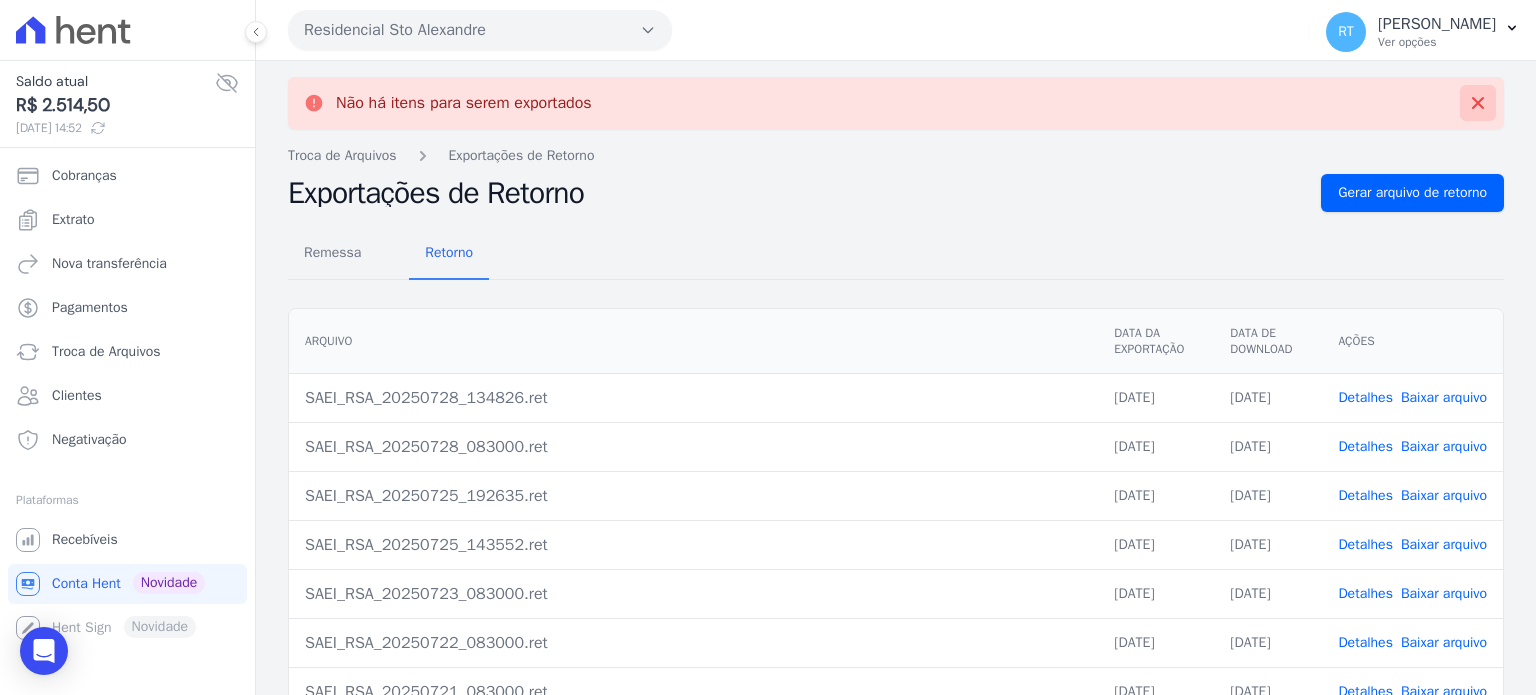 click 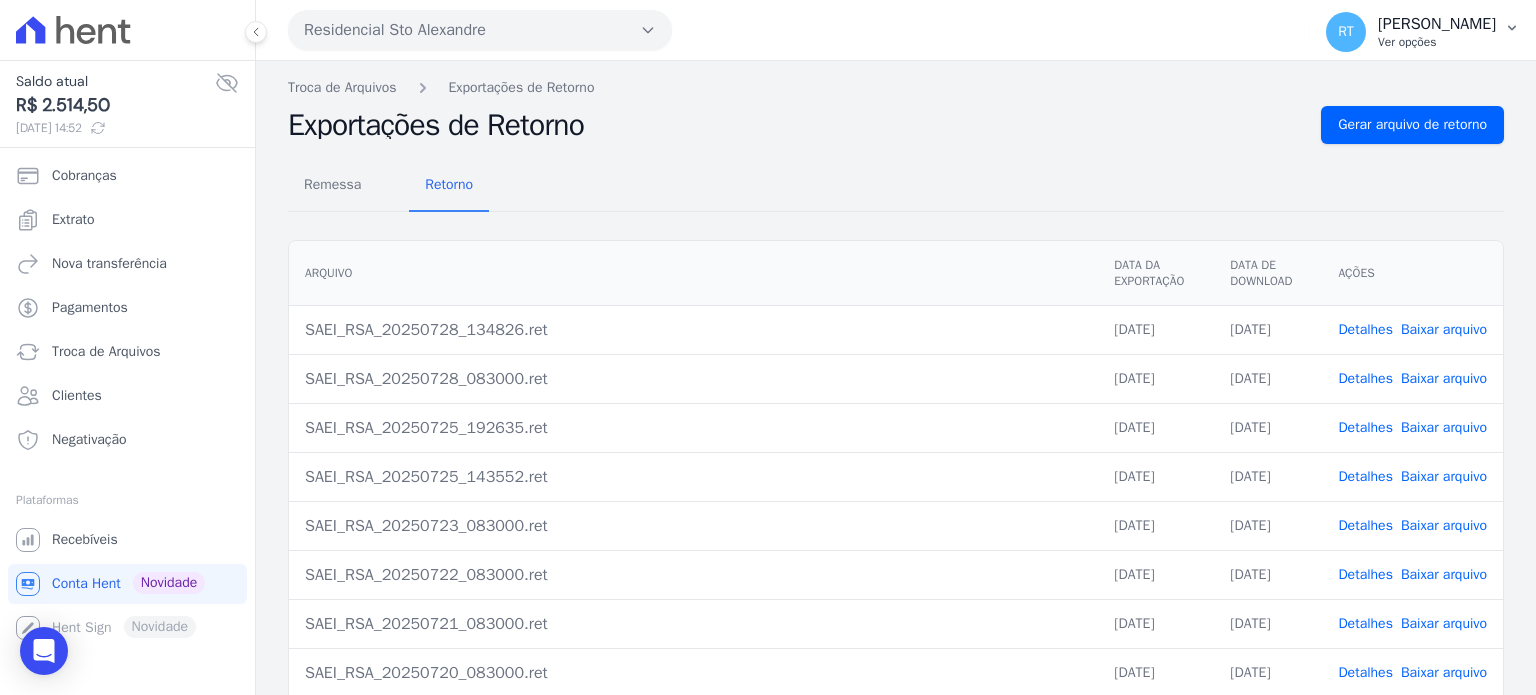 click on "Ver opções" at bounding box center (1437, 42) 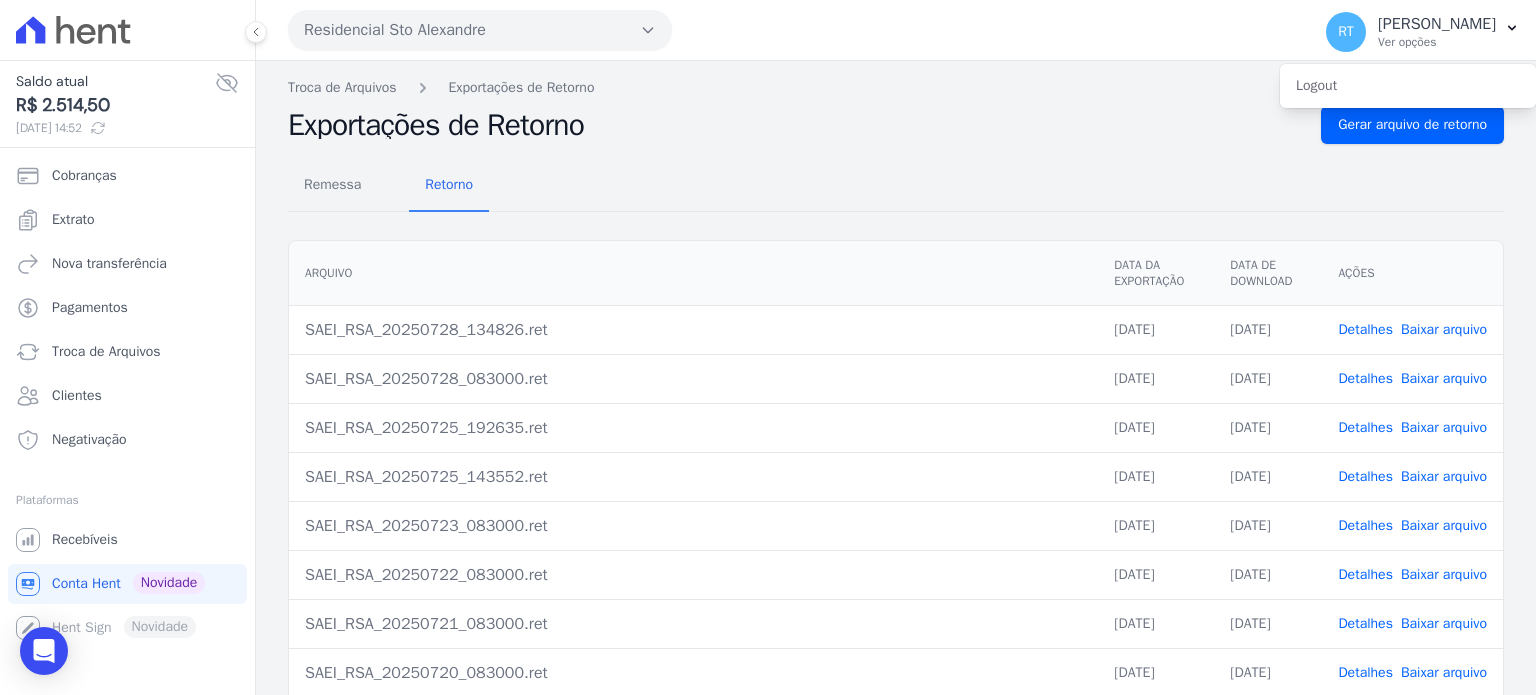 type 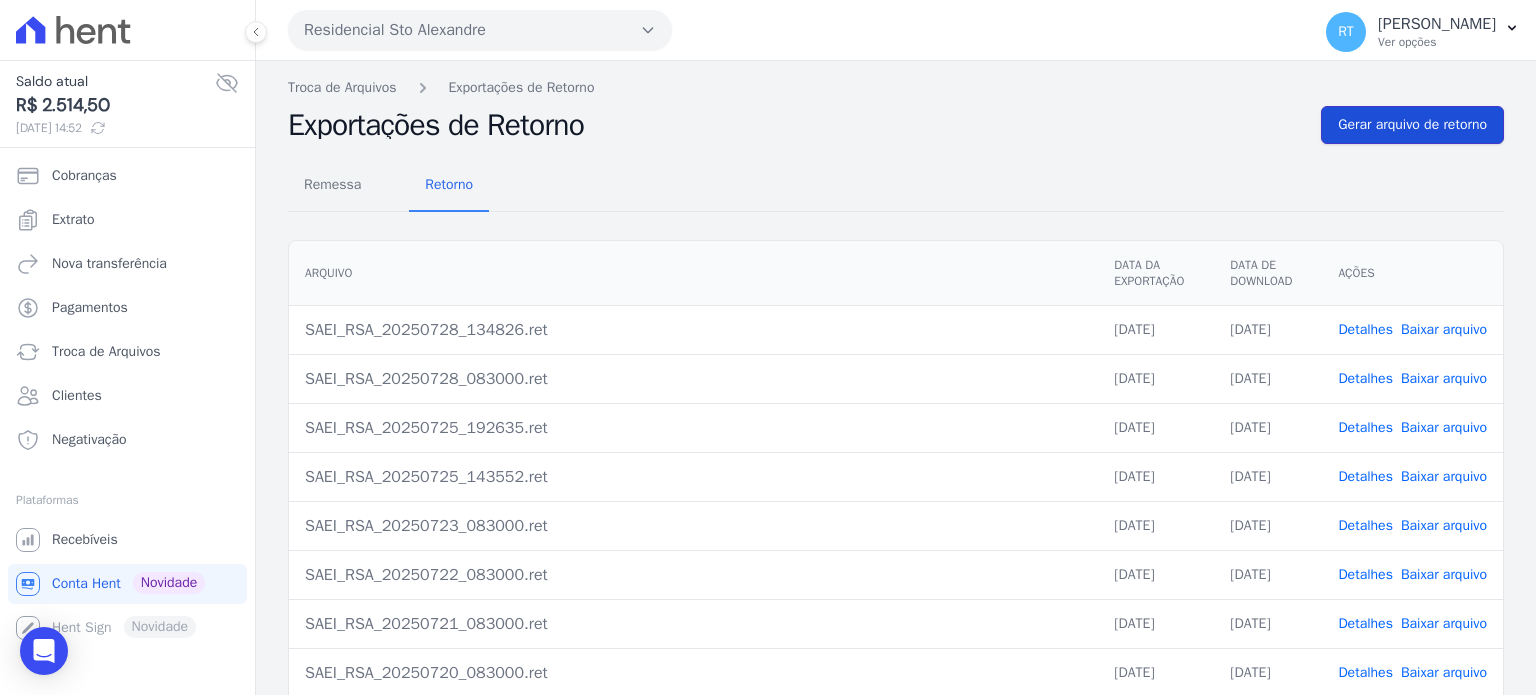 click on "Gerar arquivo de retorno" at bounding box center (1412, 125) 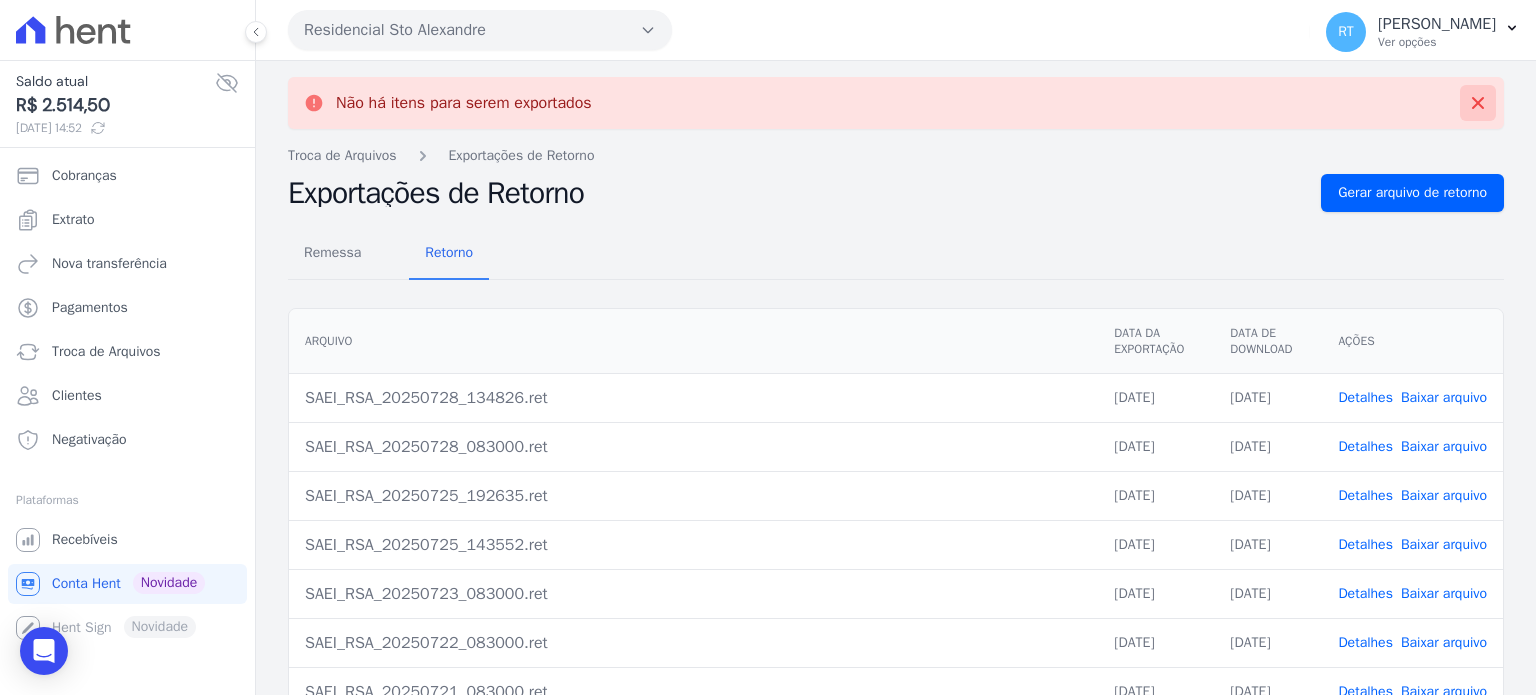 click 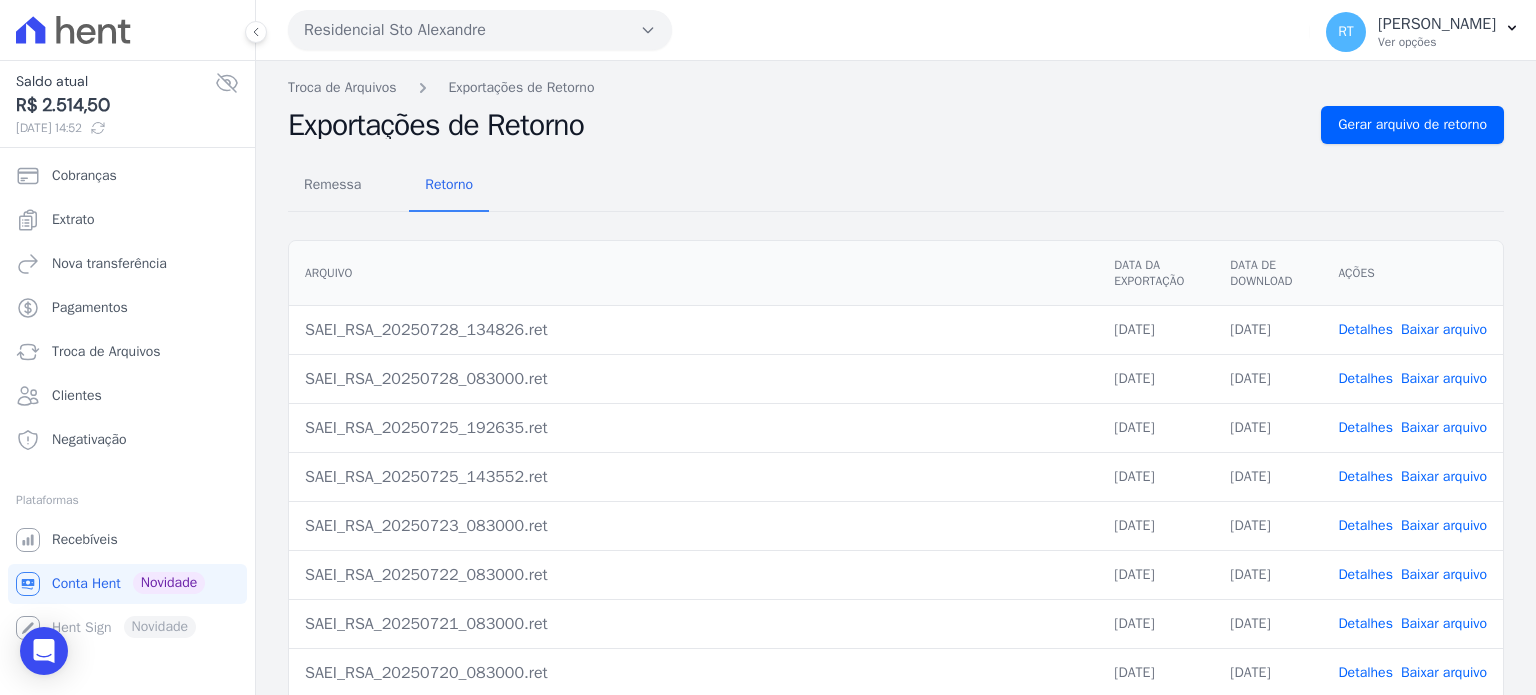 click on "Detalhes" at bounding box center [1365, 378] 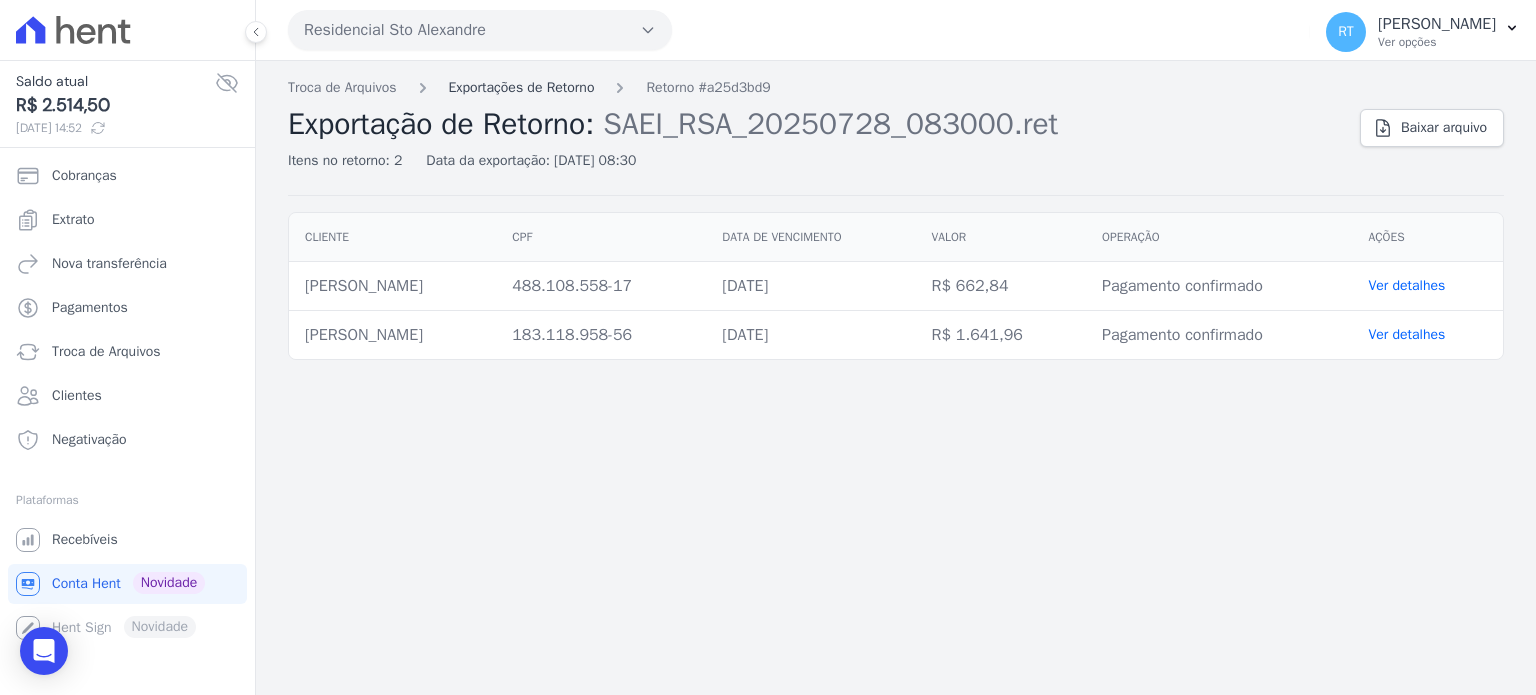 click on "Exportações de Retorno" at bounding box center [522, 87] 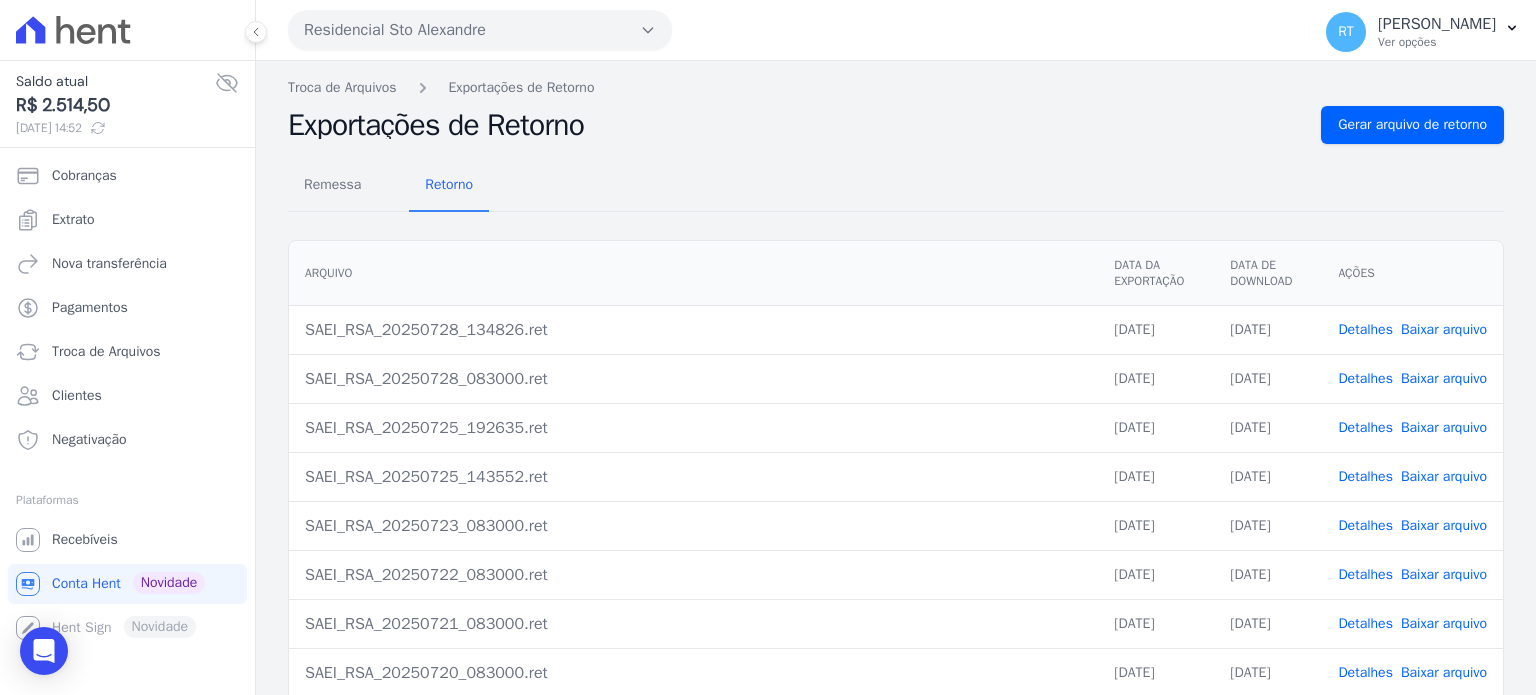 click on "Detalhes" at bounding box center [1365, 329] 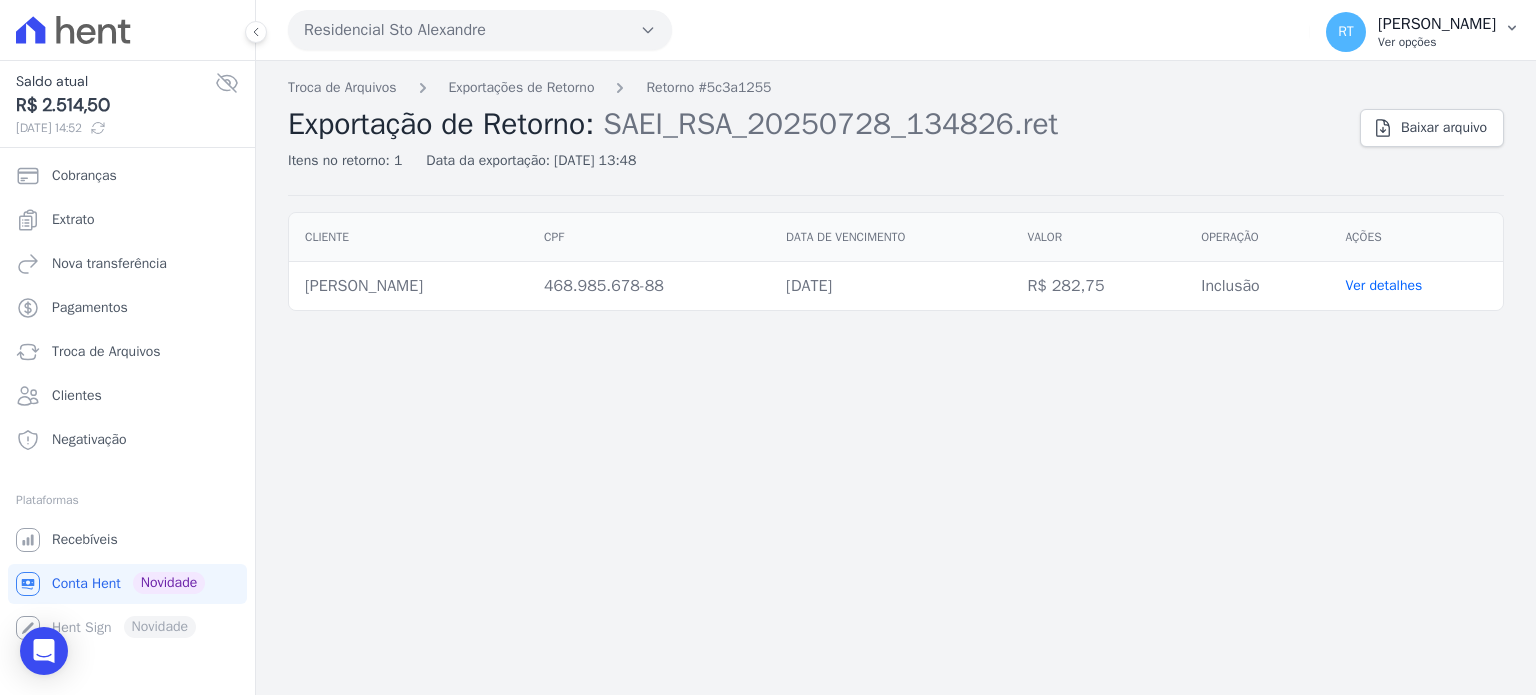 click on "[PERSON_NAME]" at bounding box center (1437, 24) 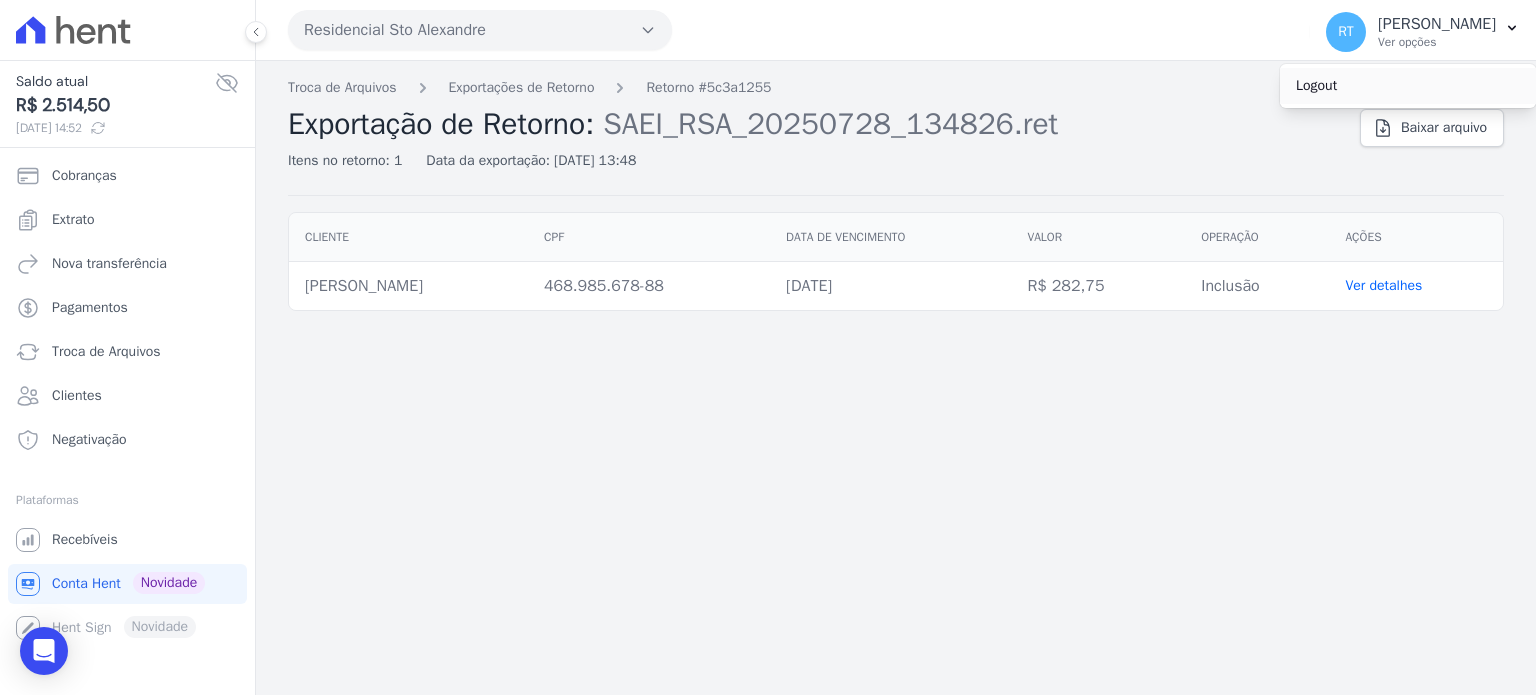 click on "Logout" at bounding box center (1408, 86) 